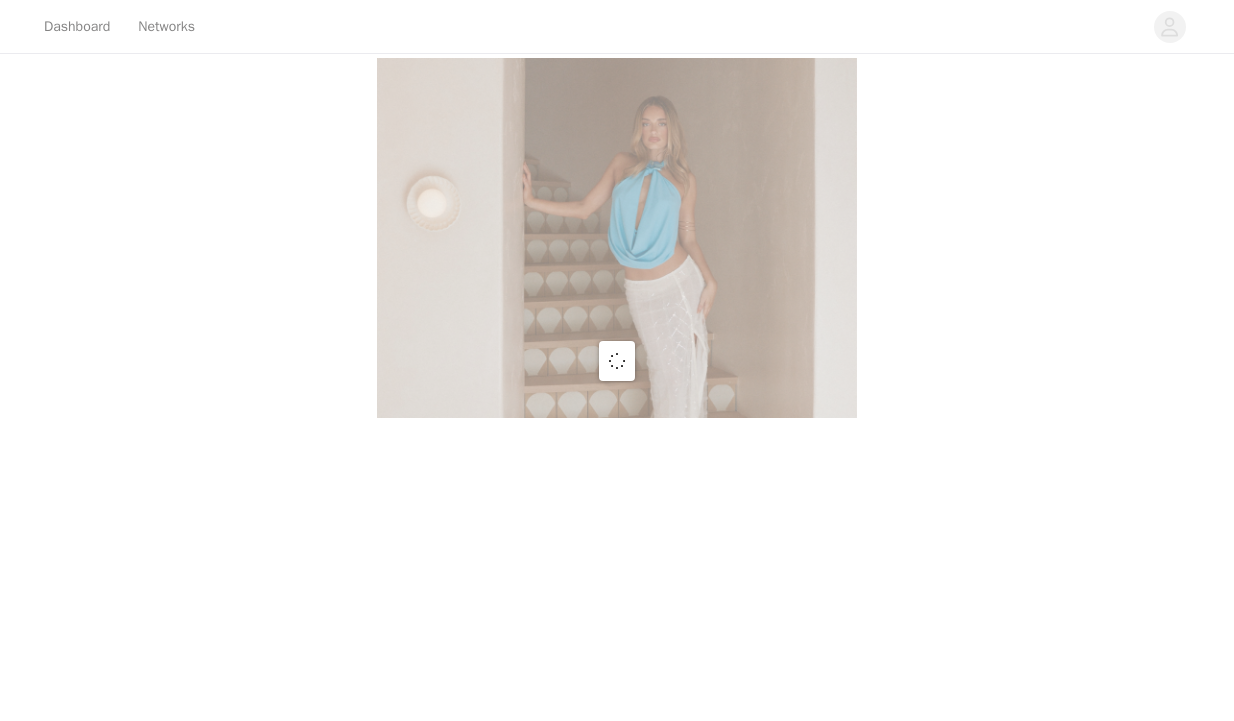 scroll, scrollTop: 0, scrollLeft: 0, axis: both 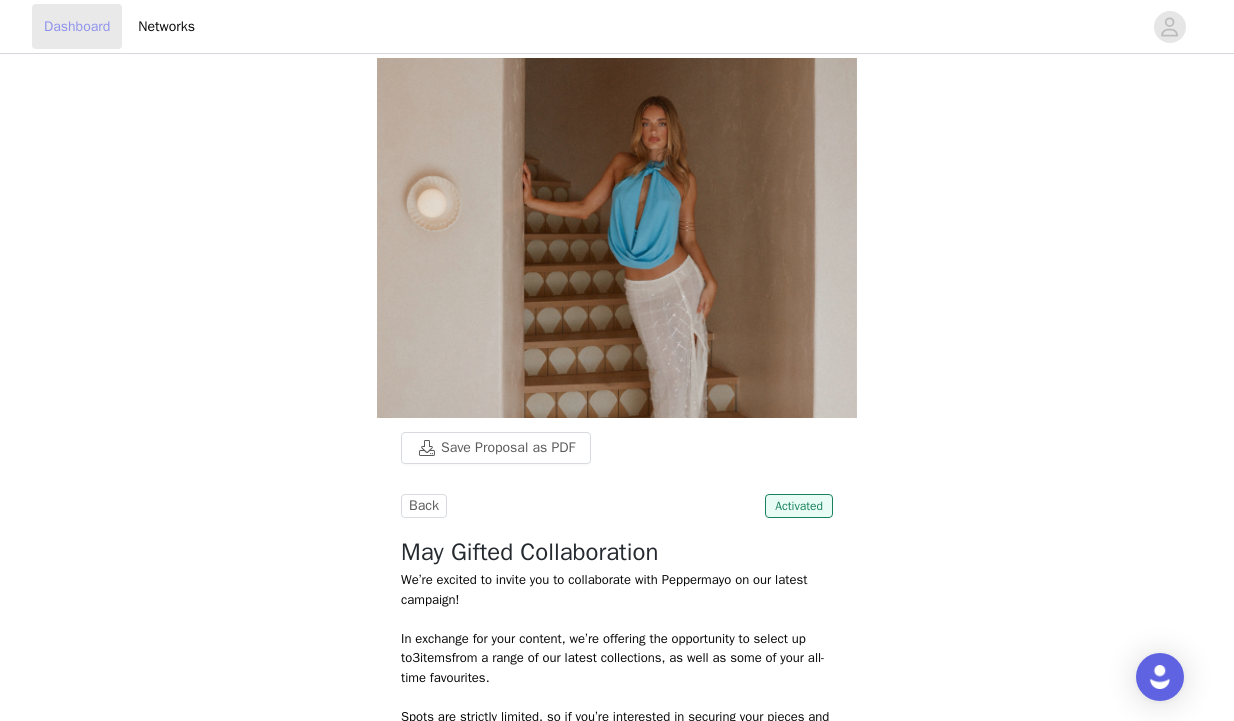 click on "Dashboard" at bounding box center (77, 26) 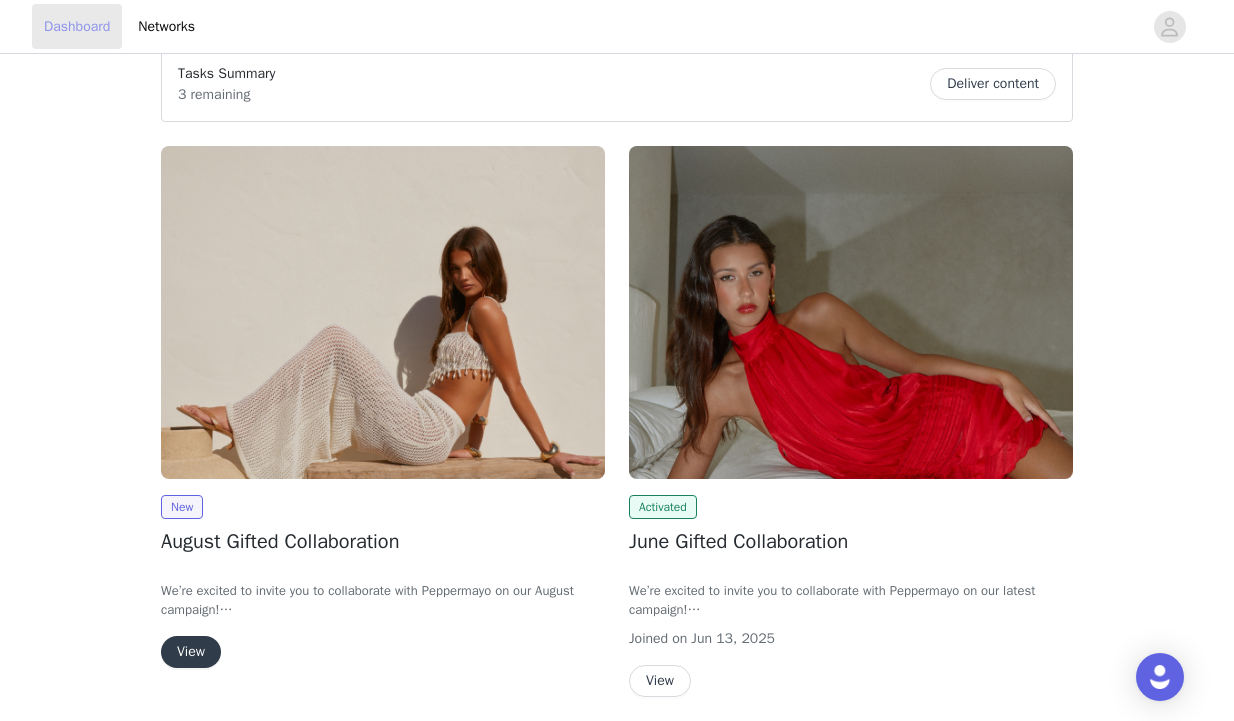 scroll, scrollTop: 27, scrollLeft: 0, axis: vertical 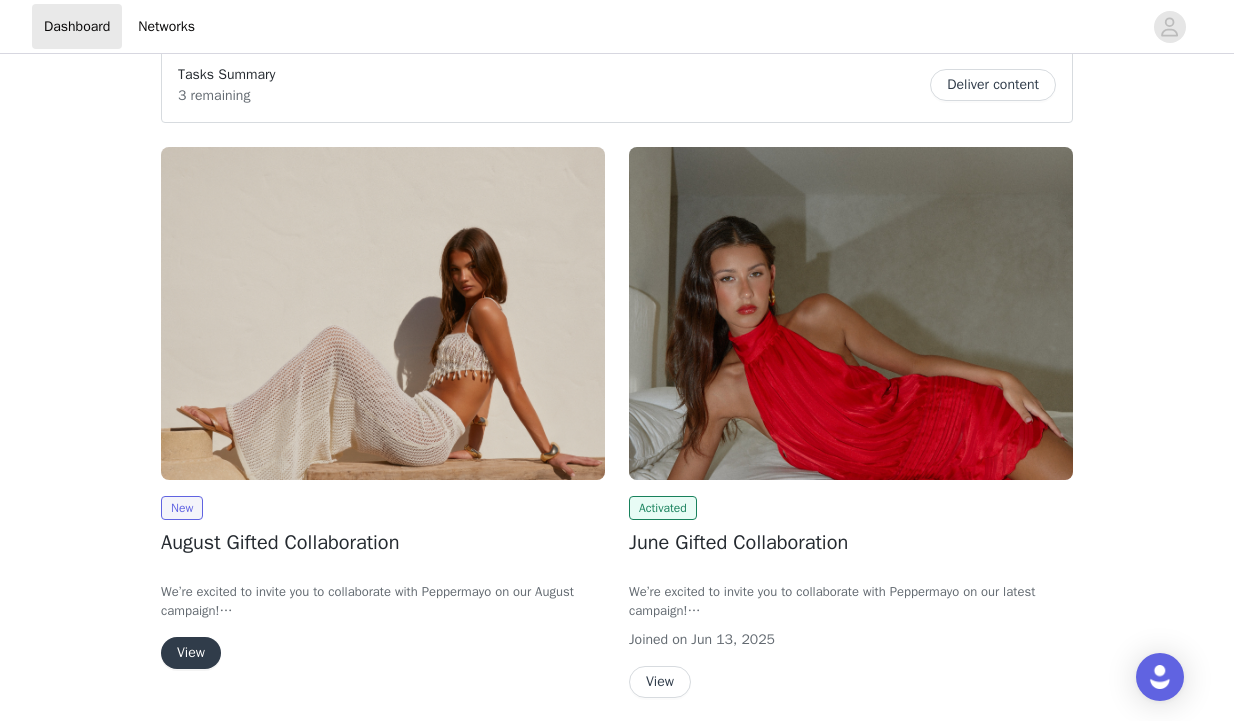 click on "View" at bounding box center [191, 653] 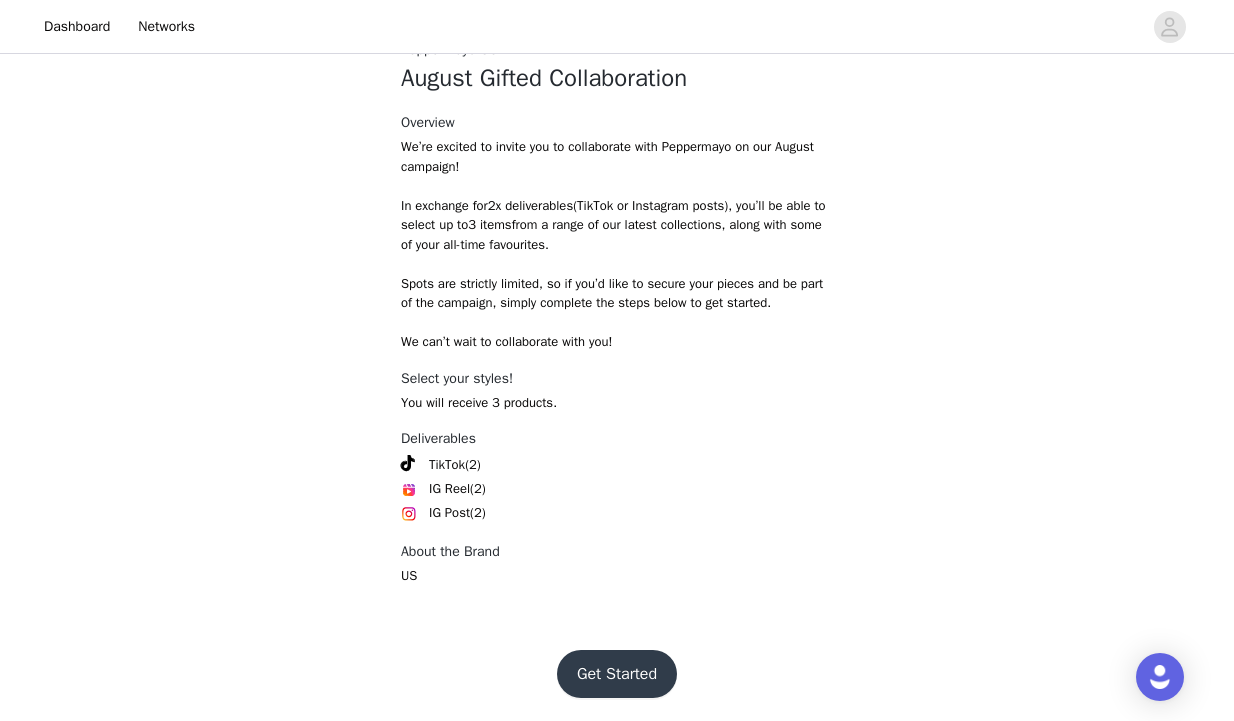 scroll, scrollTop: 747, scrollLeft: 0, axis: vertical 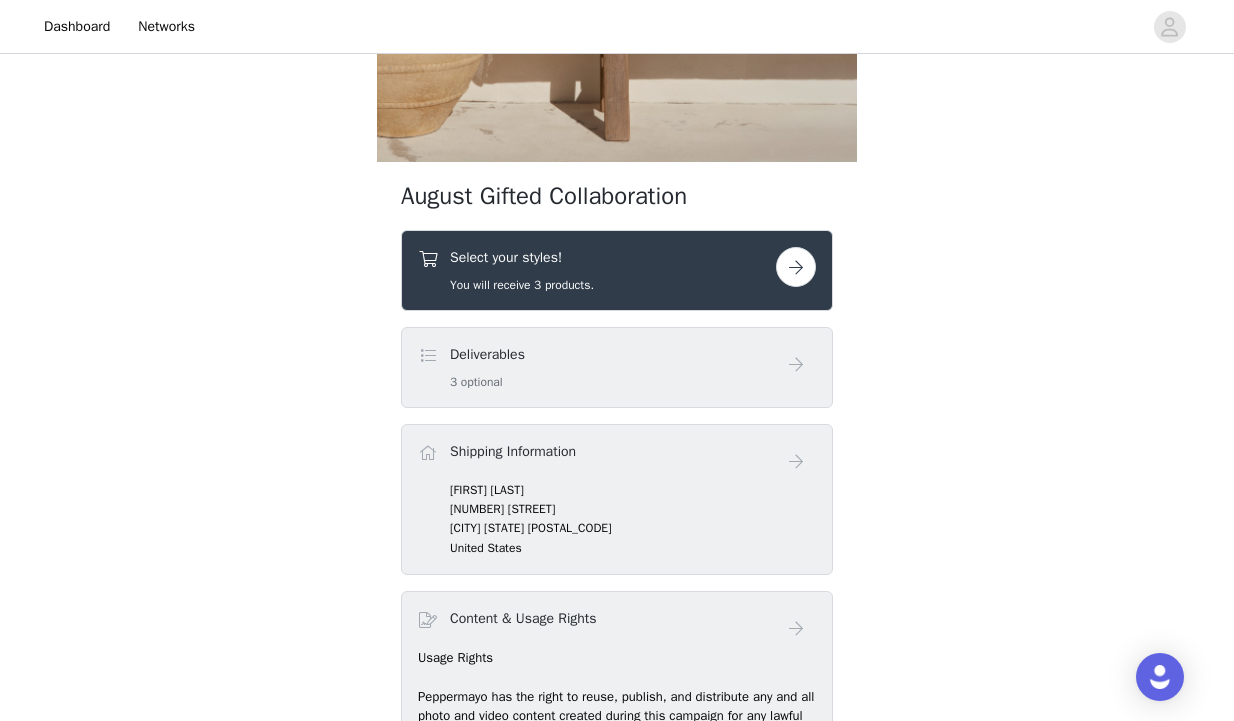 click at bounding box center [796, 267] 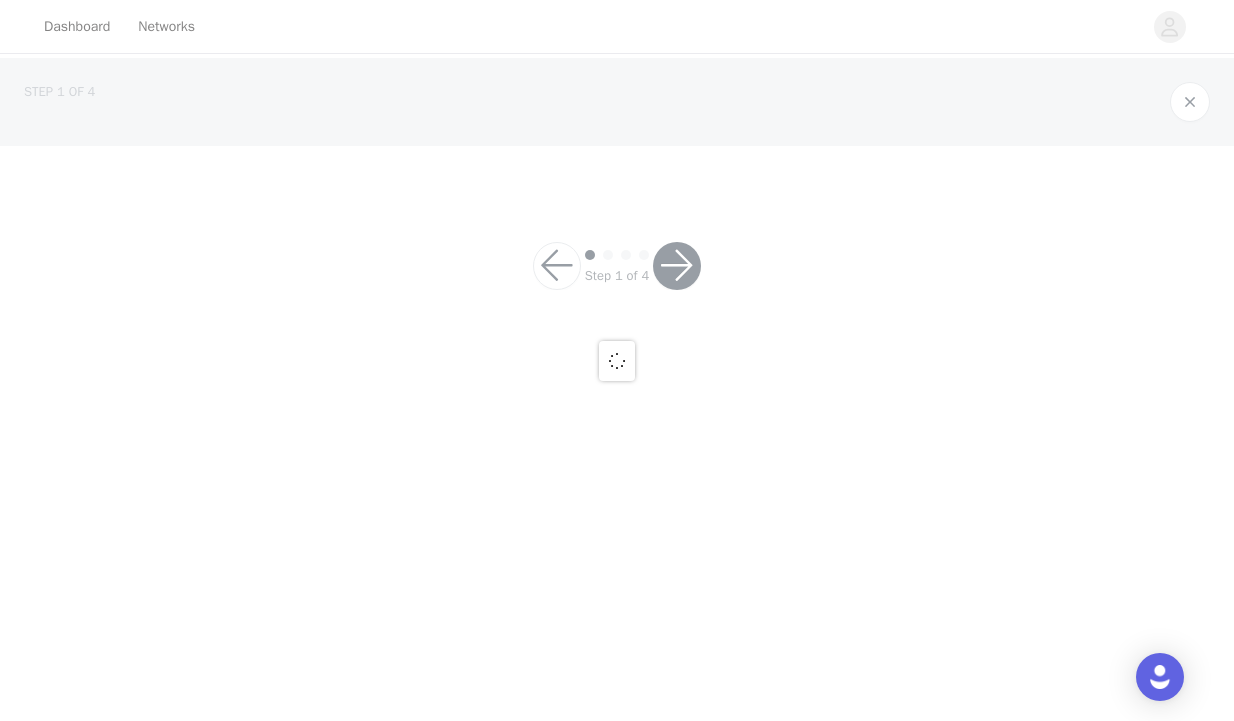 scroll, scrollTop: 0, scrollLeft: 0, axis: both 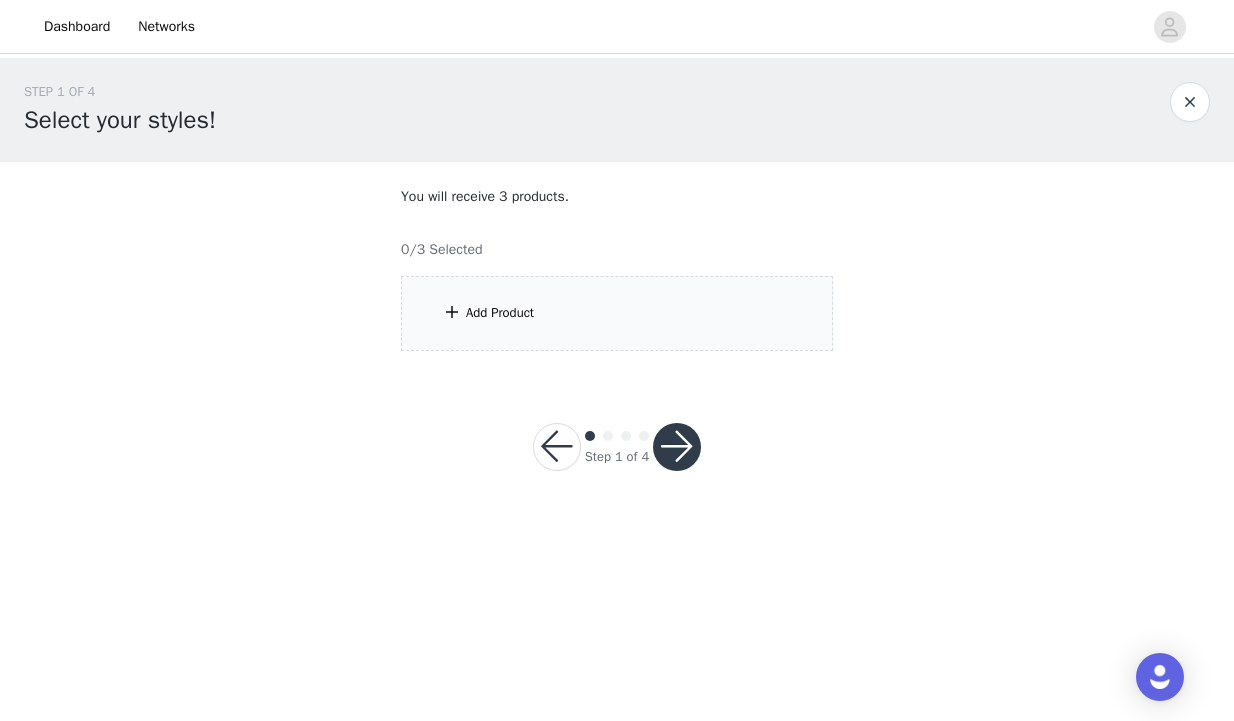click on "Add Product" at bounding box center (617, 313) 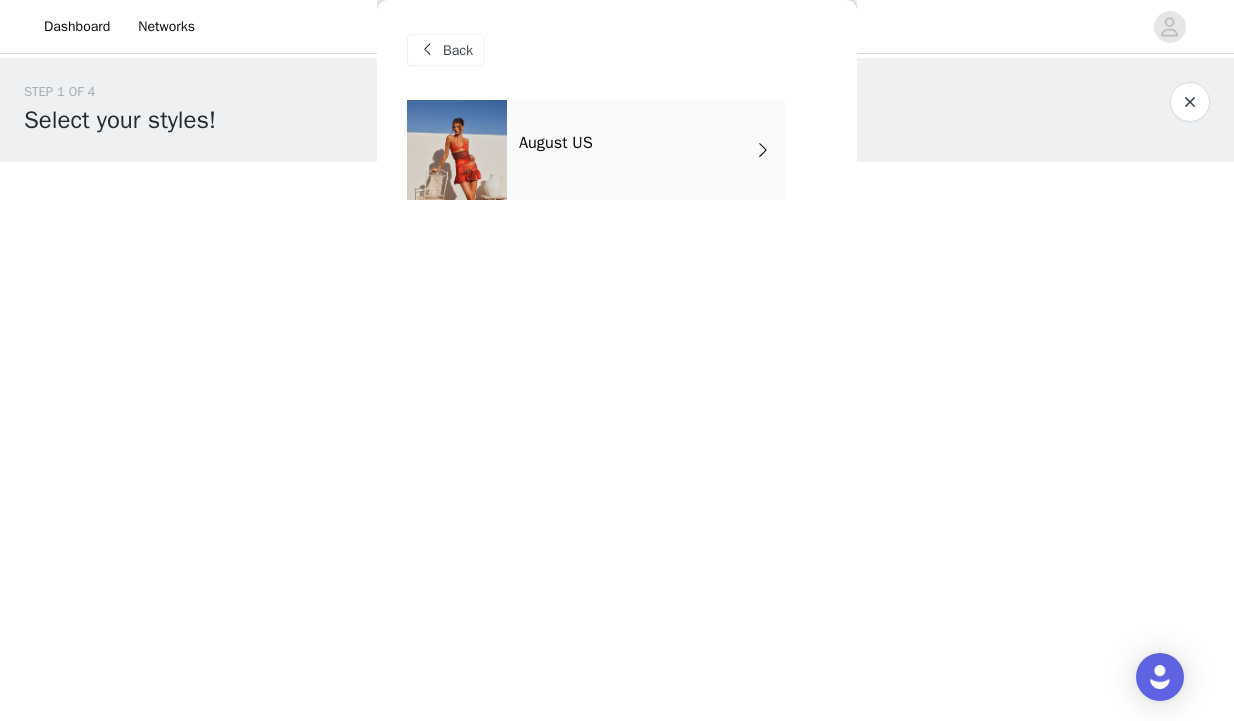 click on "August US" at bounding box center (646, 150) 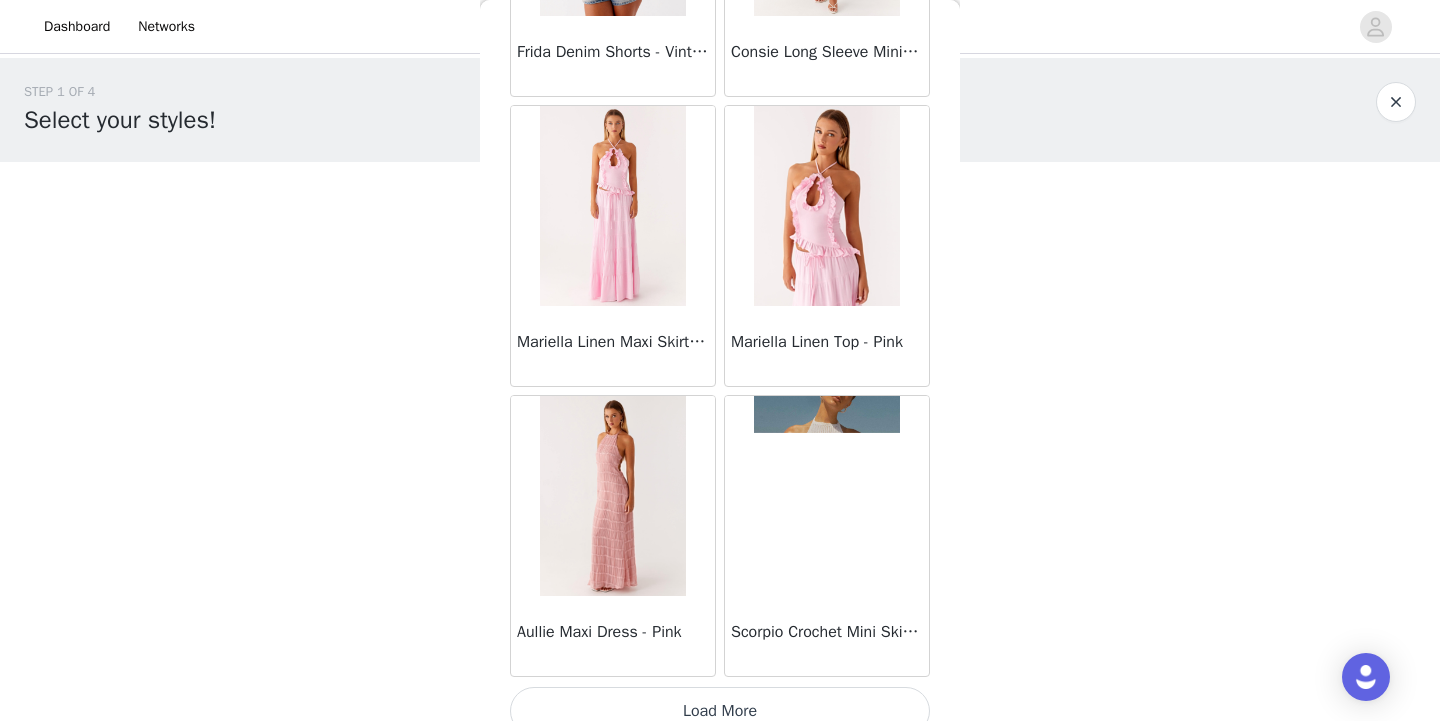 scroll, scrollTop: 2339, scrollLeft: 0, axis: vertical 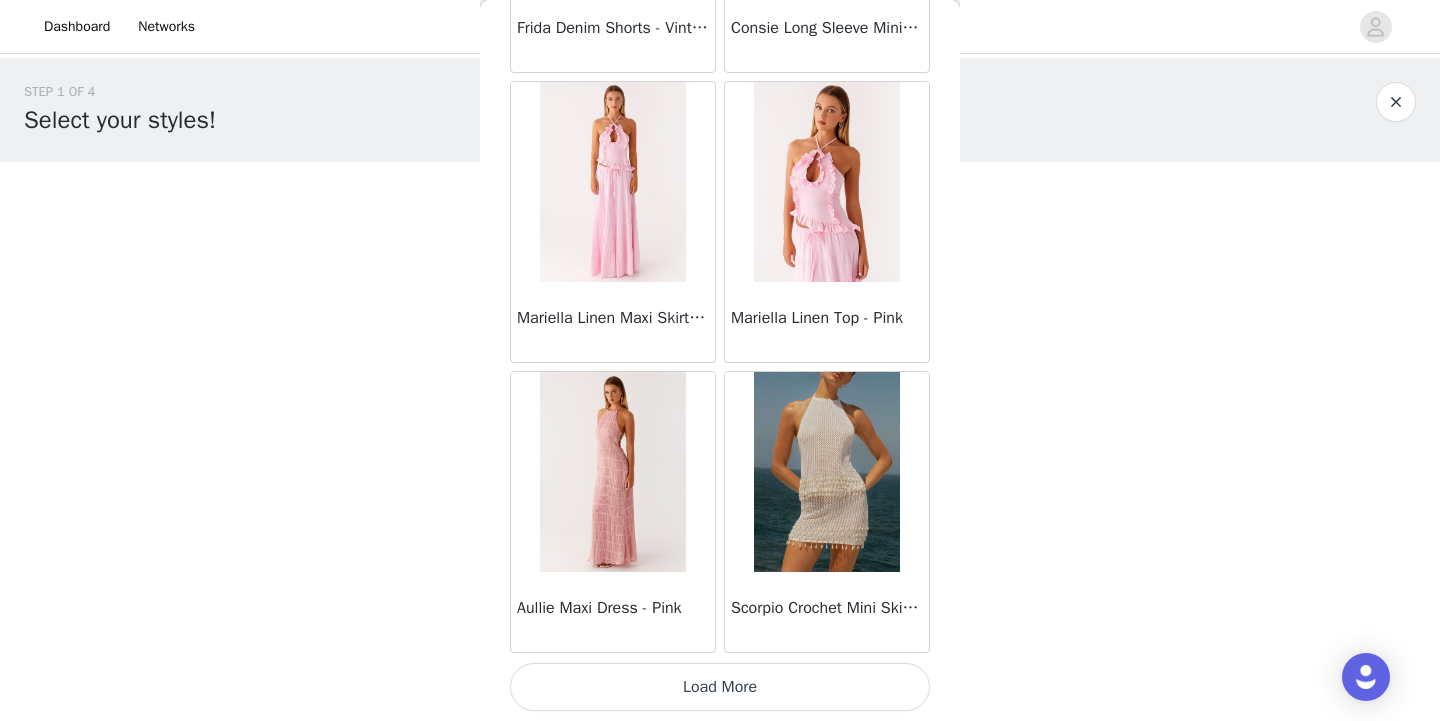 click on "Load More" at bounding box center (720, 687) 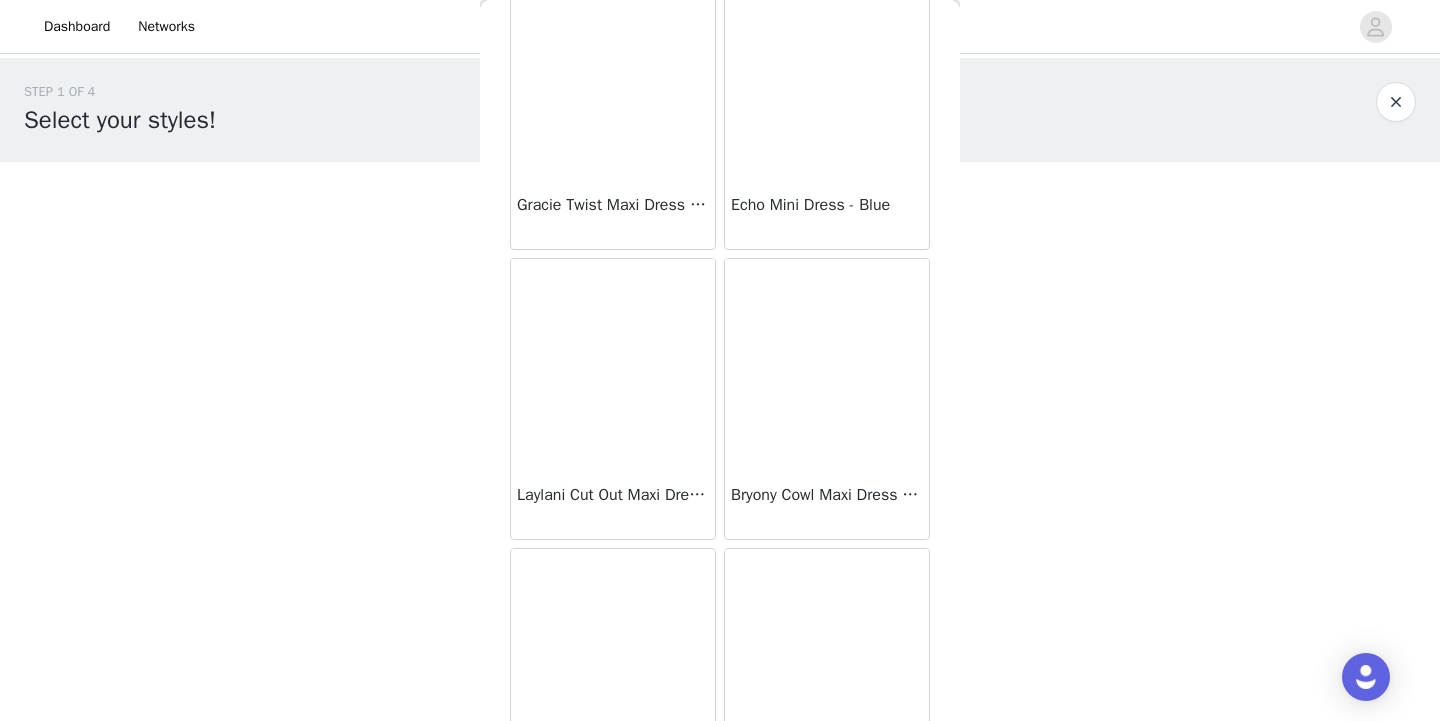 scroll, scrollTop: 5069, scrollLeft: 0, axis: vertical 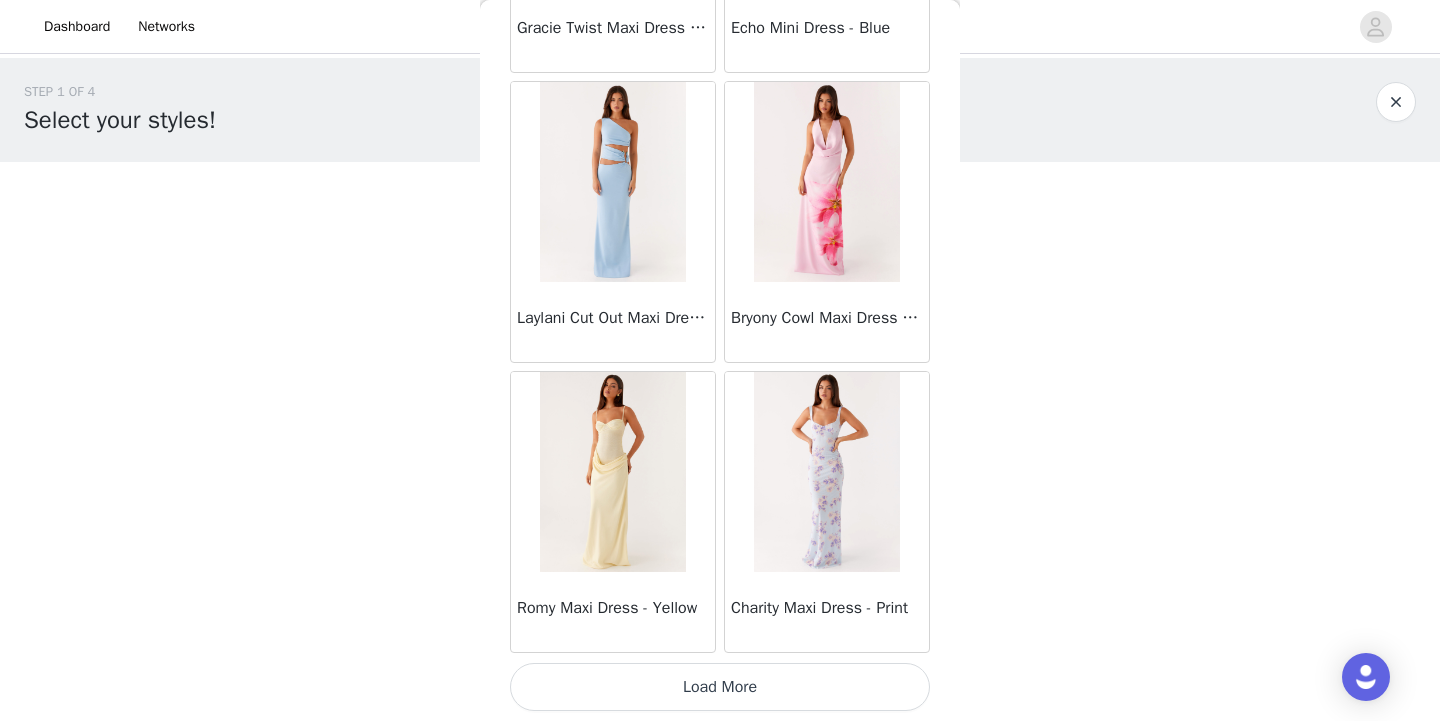 click on "Load More" at bounding box center (720, 687) 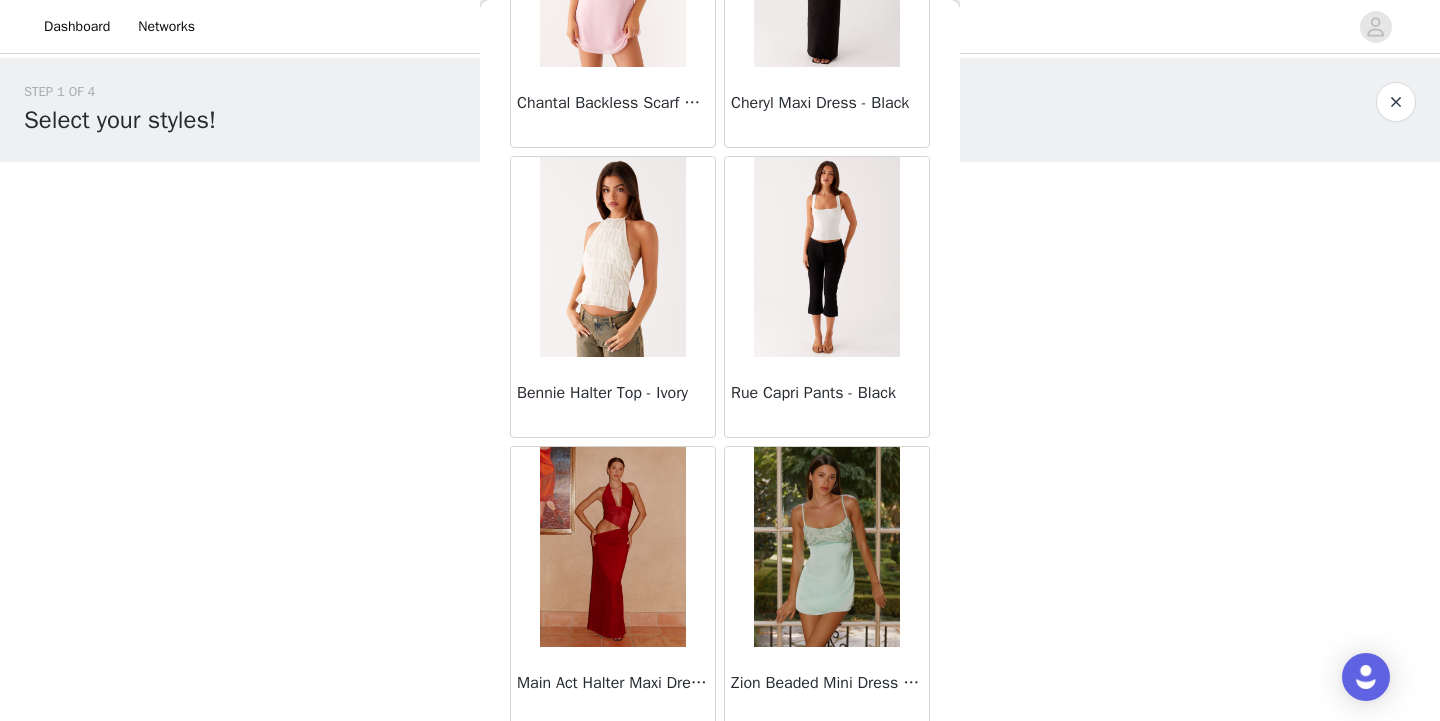scroll, scrollTop: 8139, scrollLeft: 0, axis: vertical 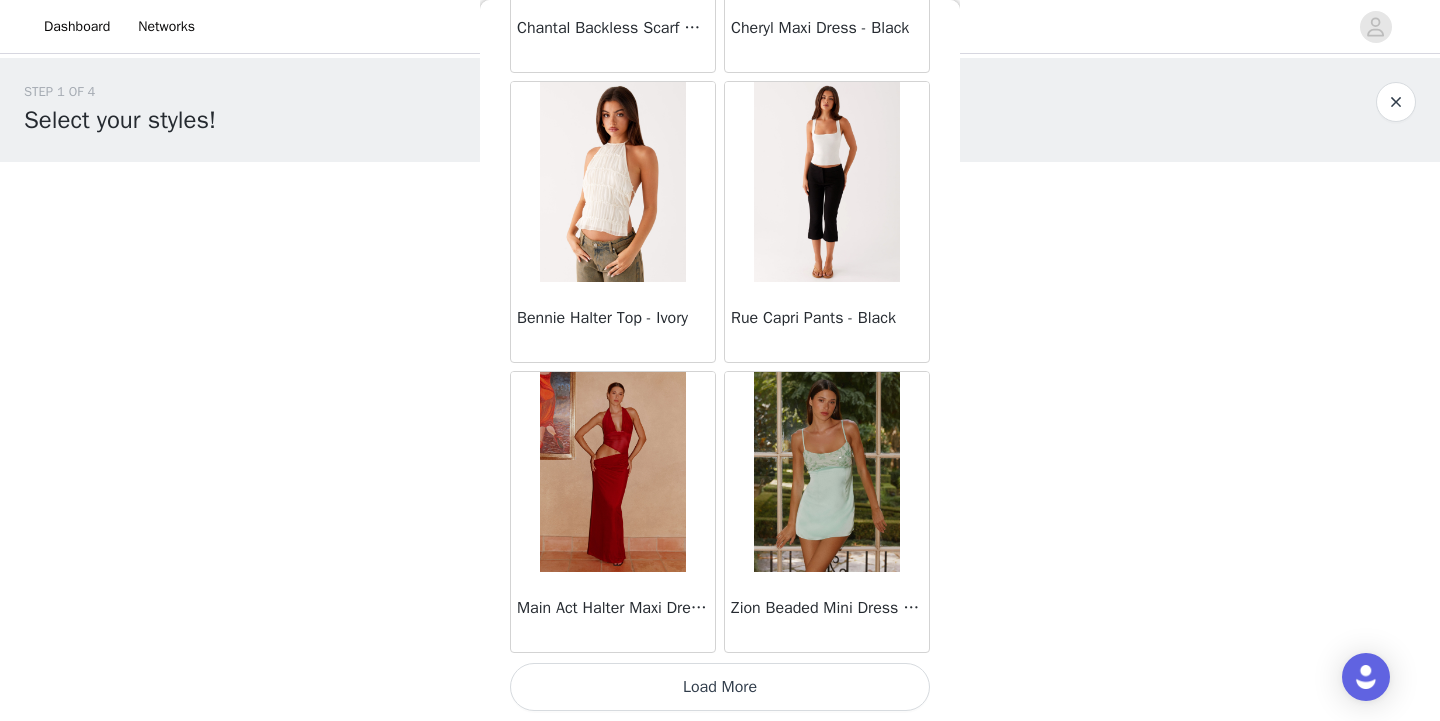 click on "Load More" at bounding box center (720, 687) 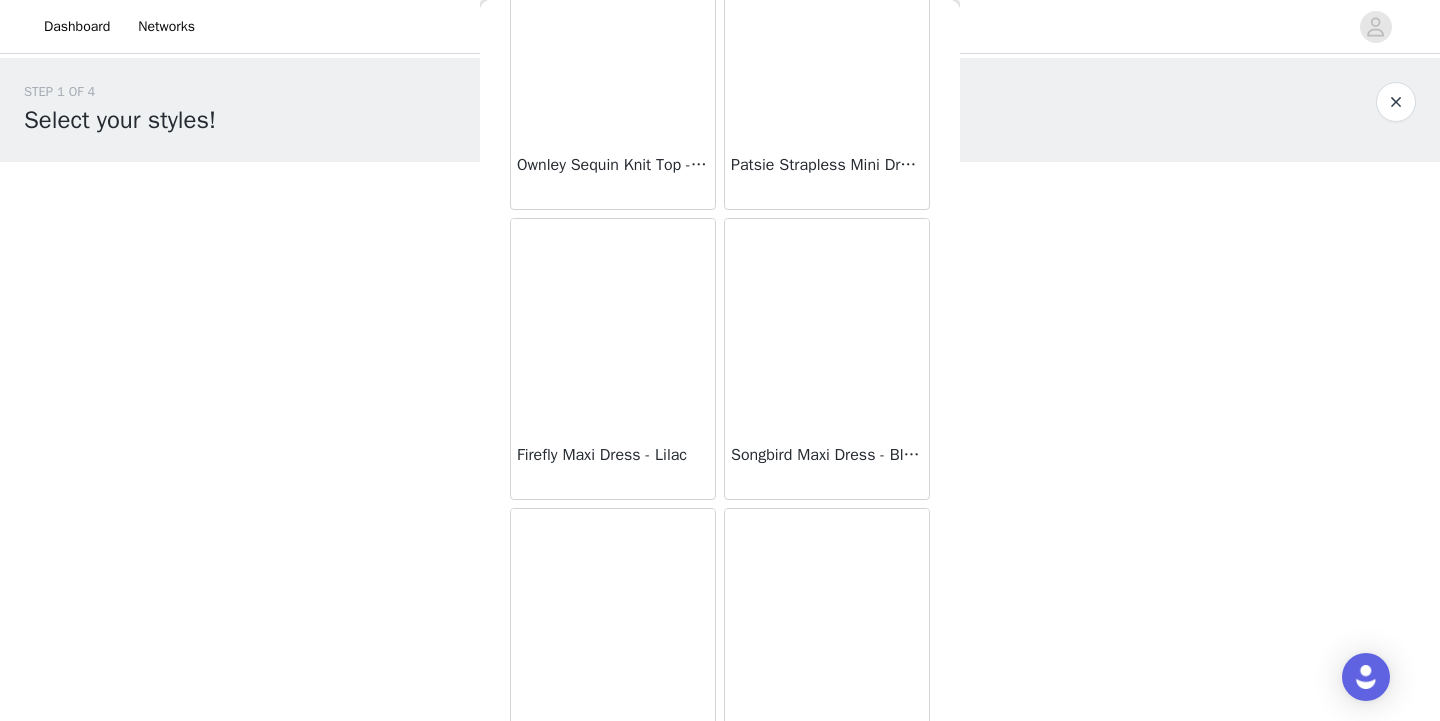 scroll, scrollTop: 10899, scrollLeft: 0, axis: vertical 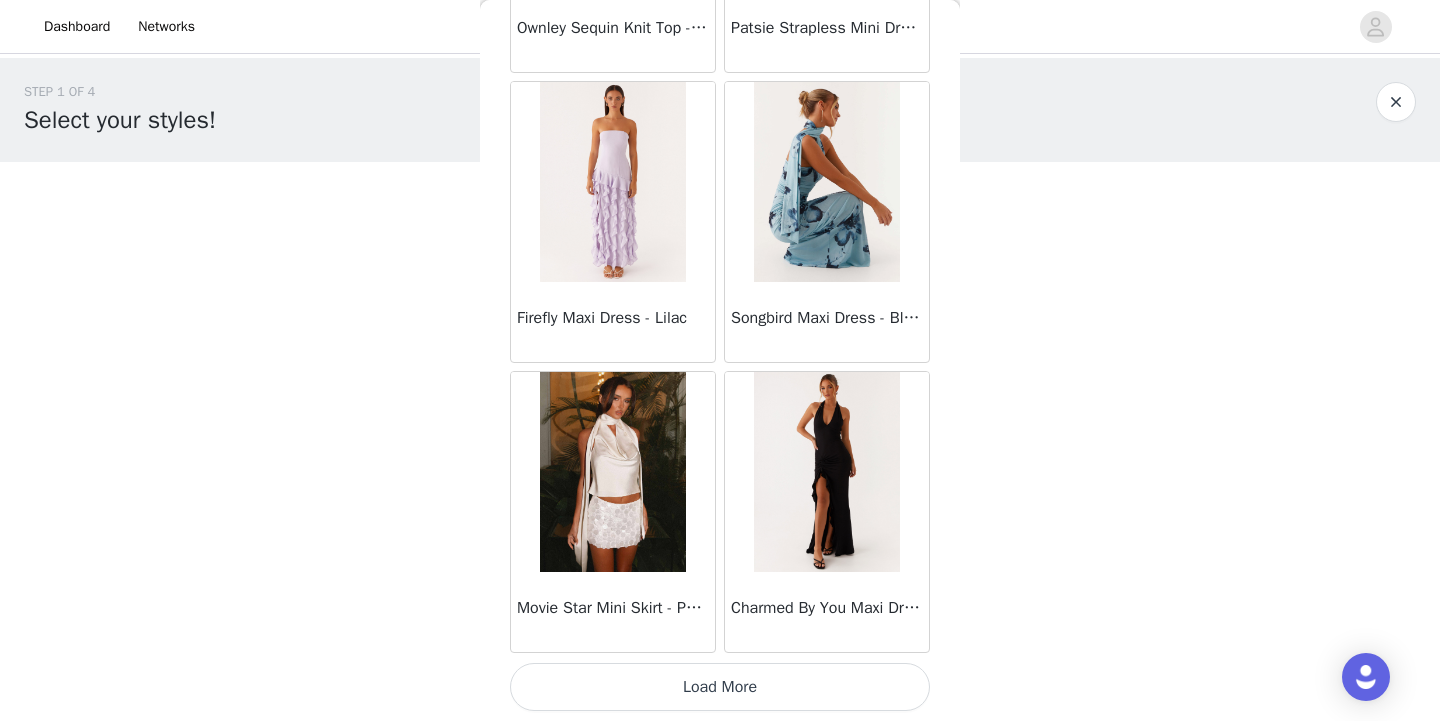 click on "Load More" at bounding box center [720, 687] 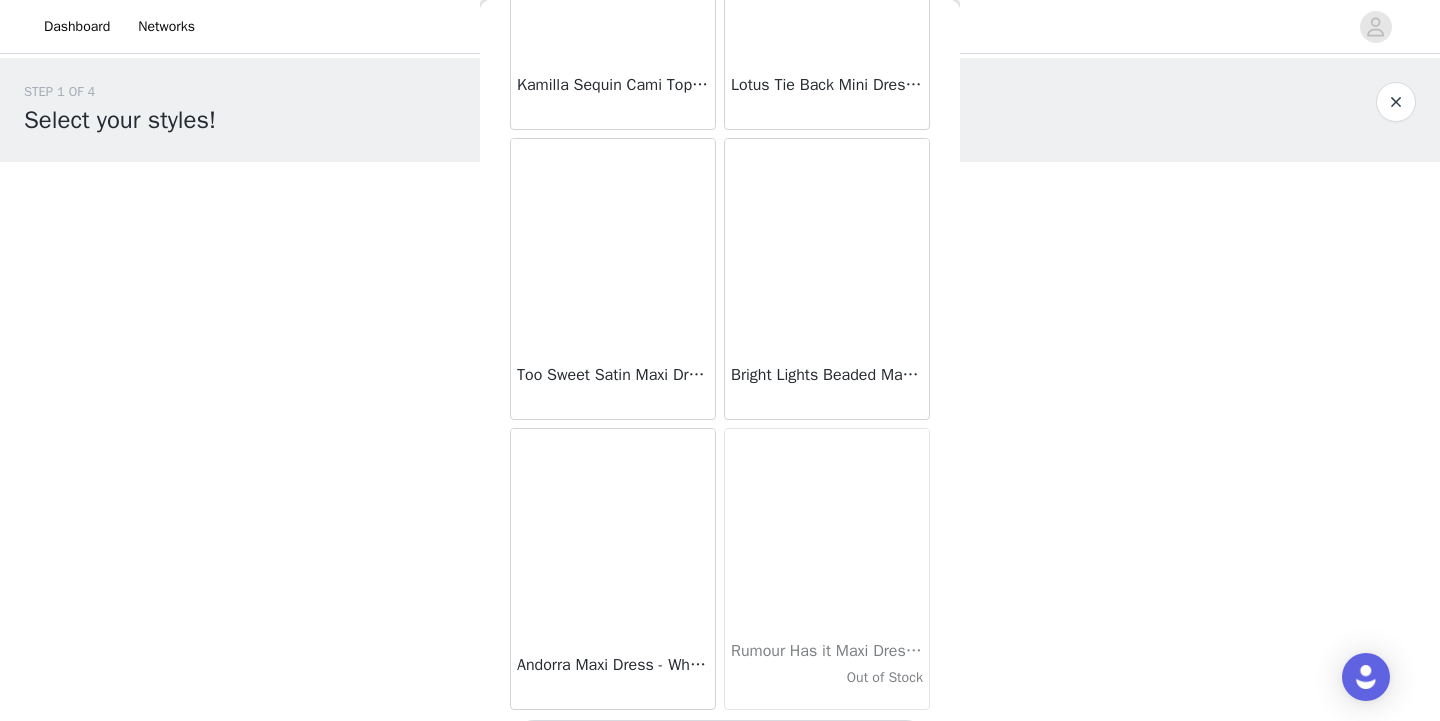 scroll, scrollTop: 13939, scrollLeft: 0, axis: vertical 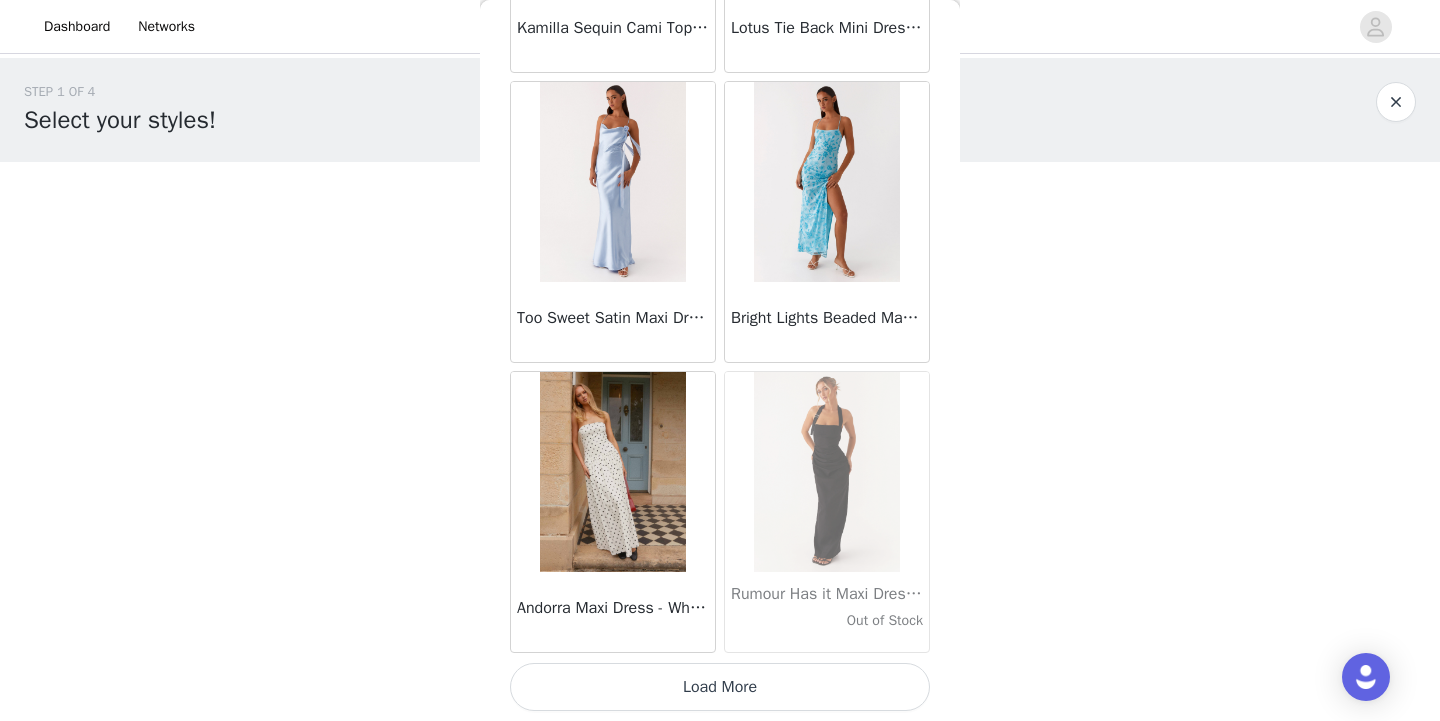 click on "Load More" at bounding box center (720, 687) 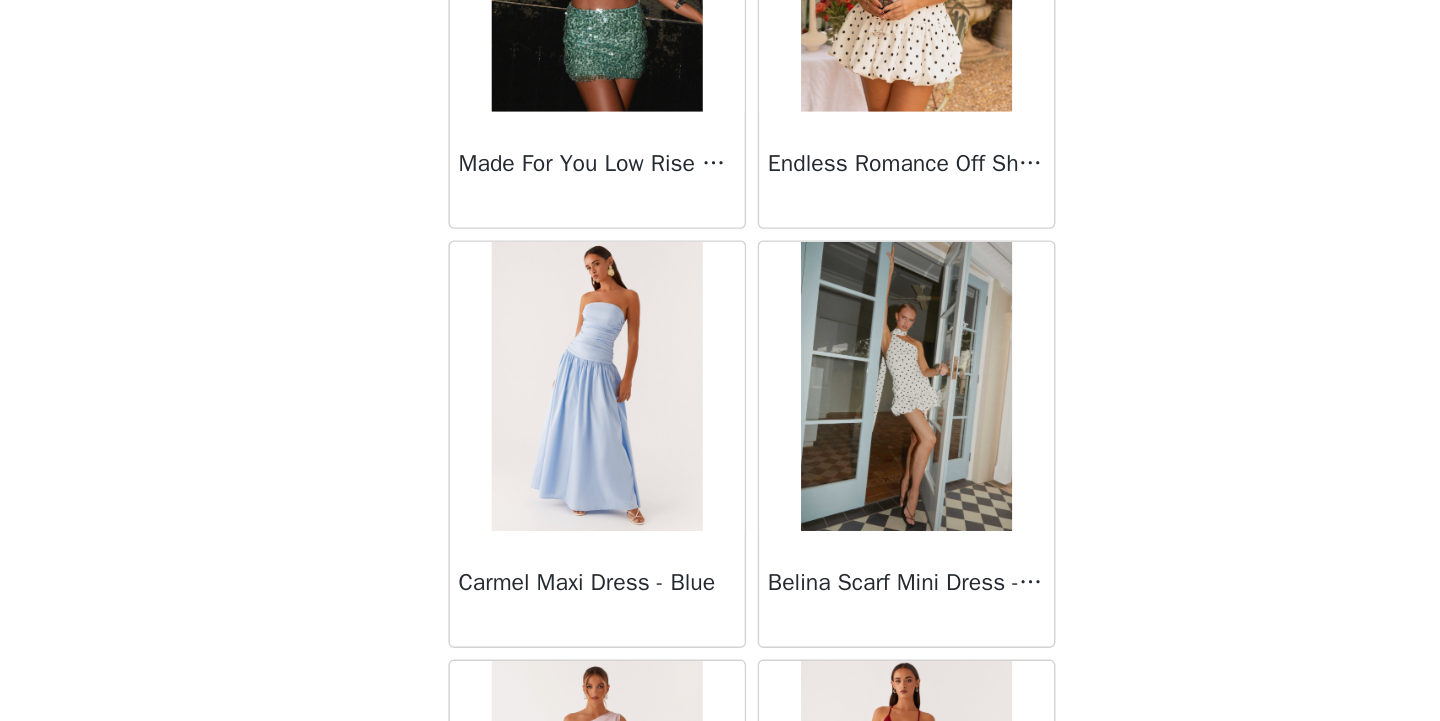 scroll, scrollTop: 16839, scrollLeft: 0, axis: vertical 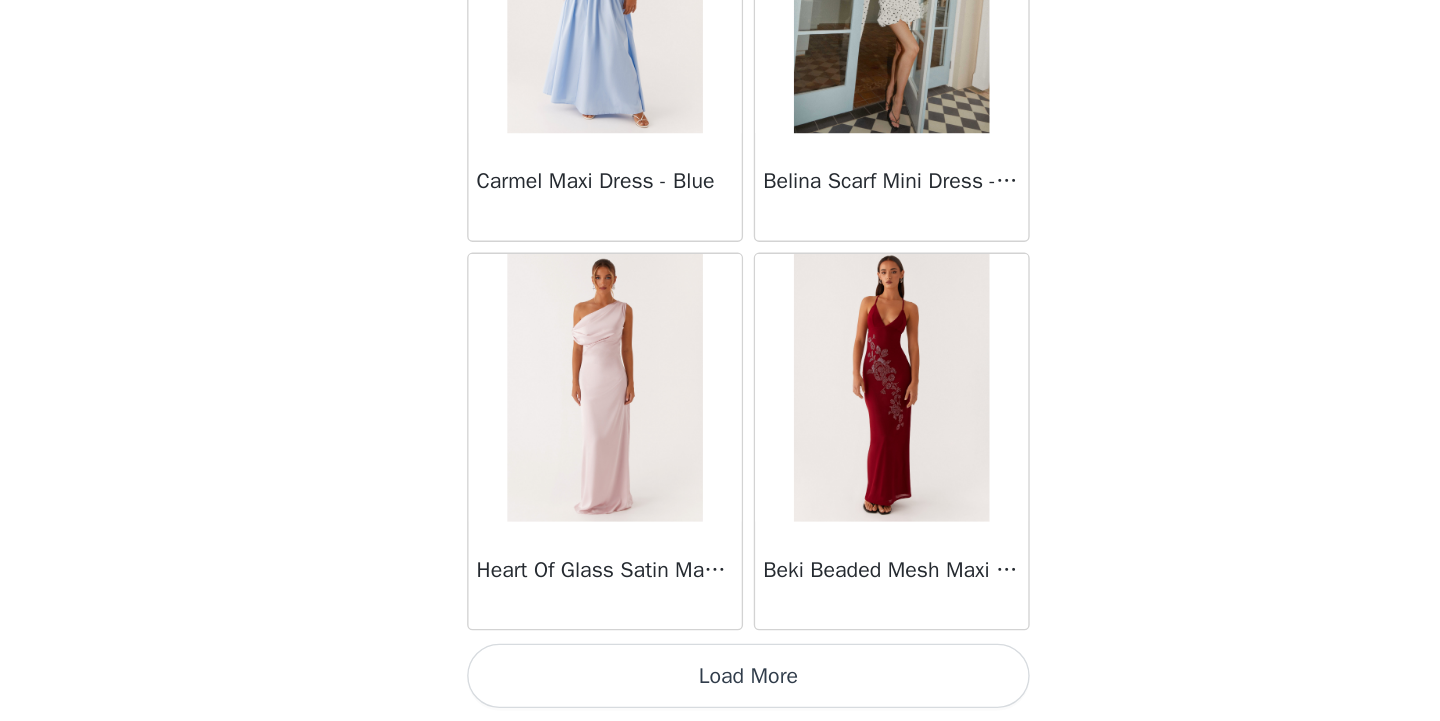 click on "Load More" at bounding box center (720, 687) 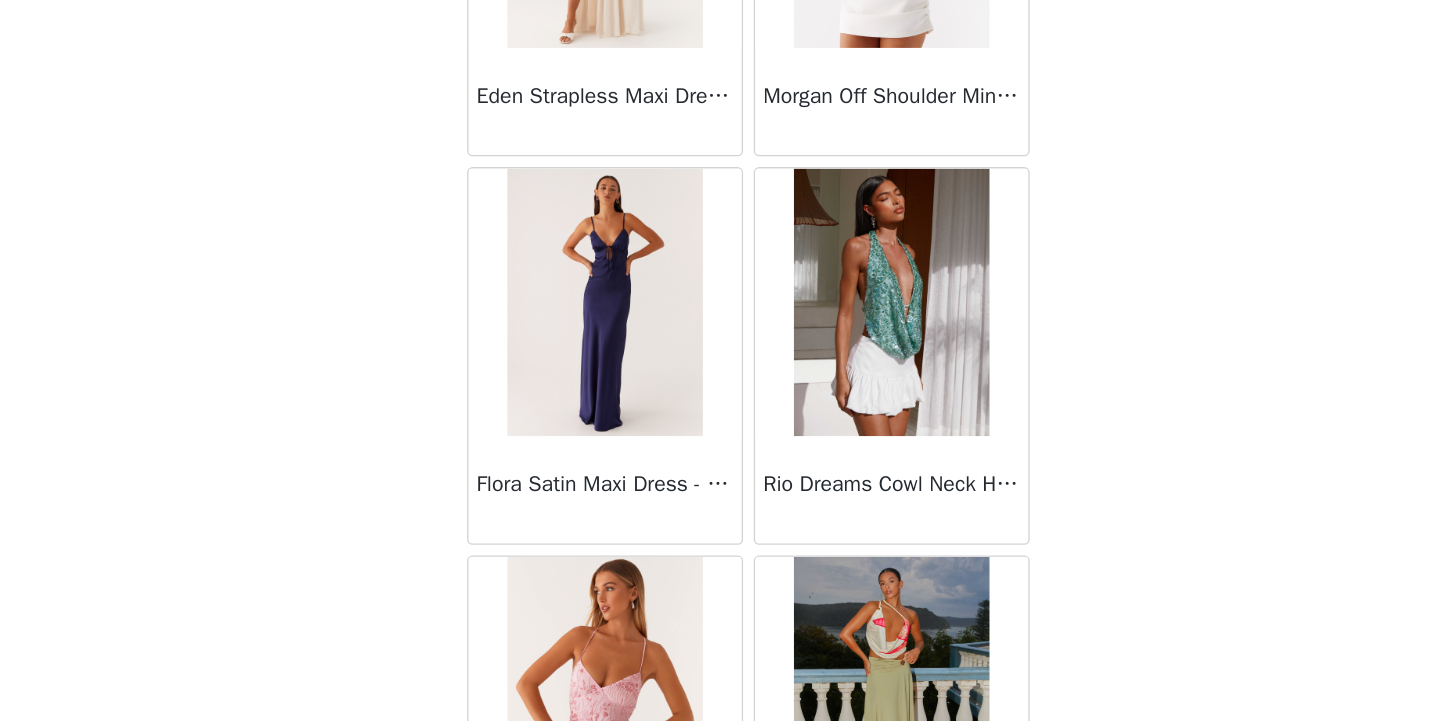 scroll, scrollTop: 19739, scrollLeft: 0, axis: vertical 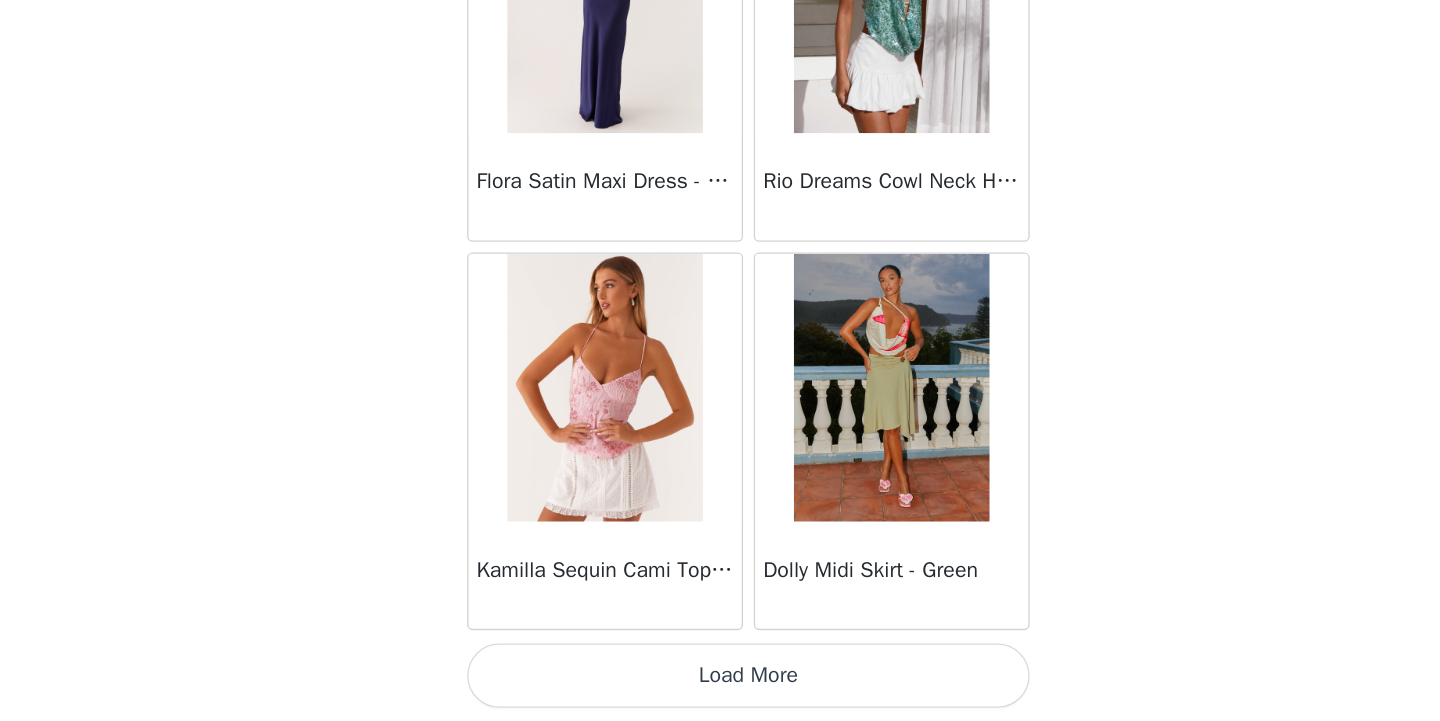 click on "Load More" at bounding box center (720, 687) 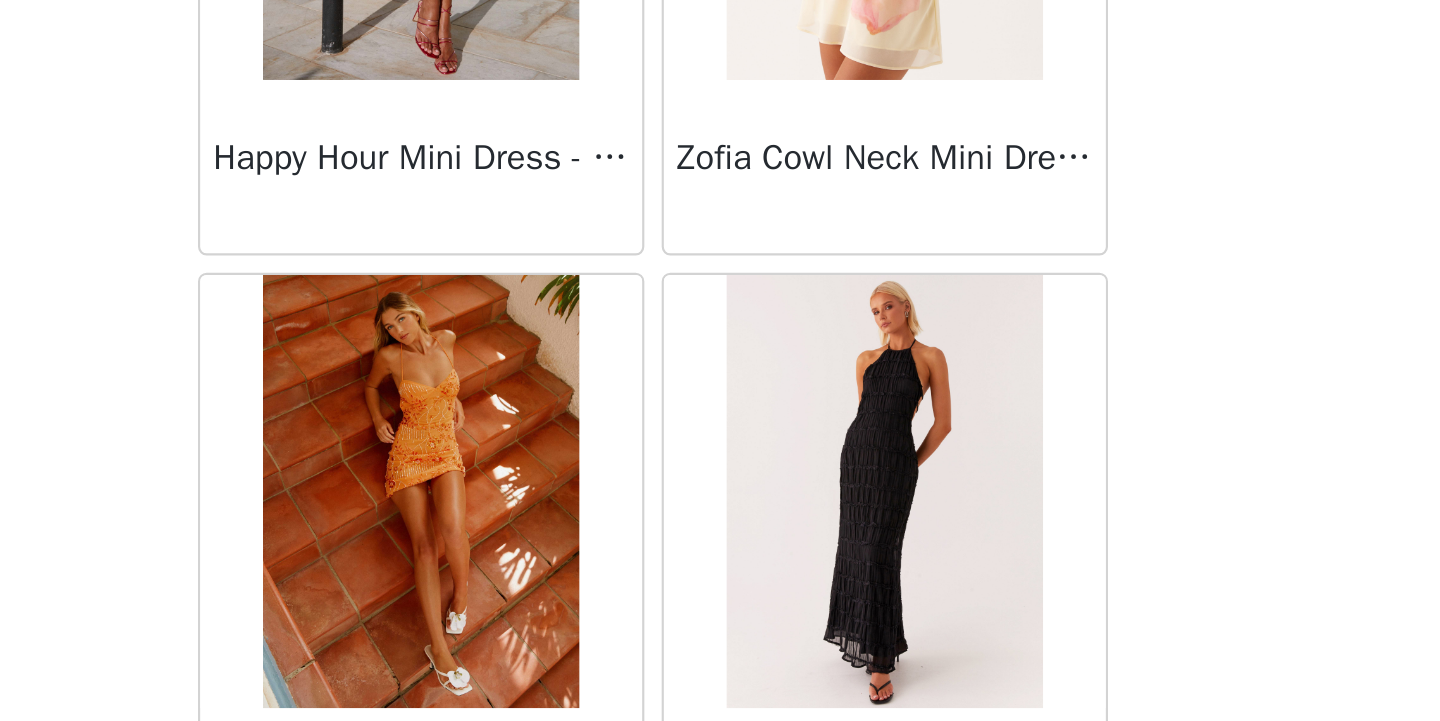 scroll, scrollTop: 22639, scrollLeft: 0, axis: vertical 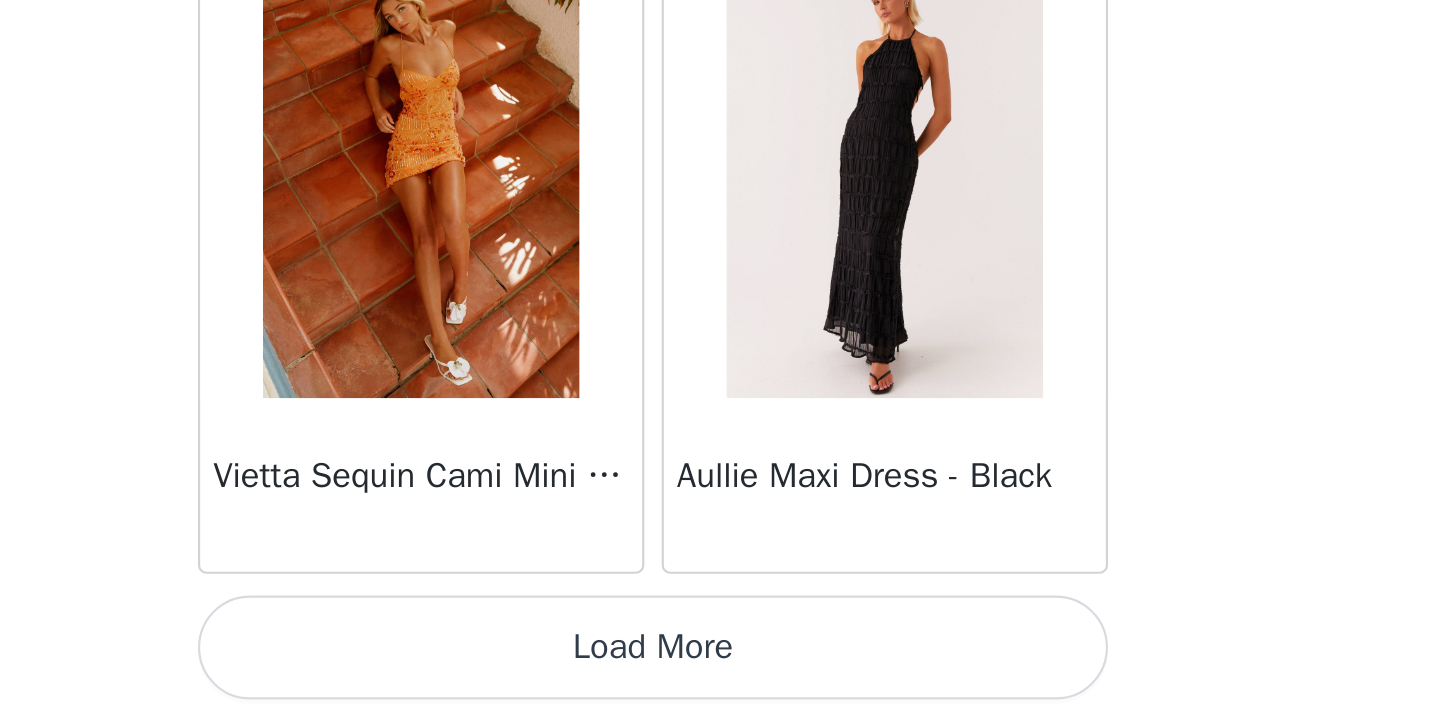 click on "Load More" at bounding box center (720, 687) 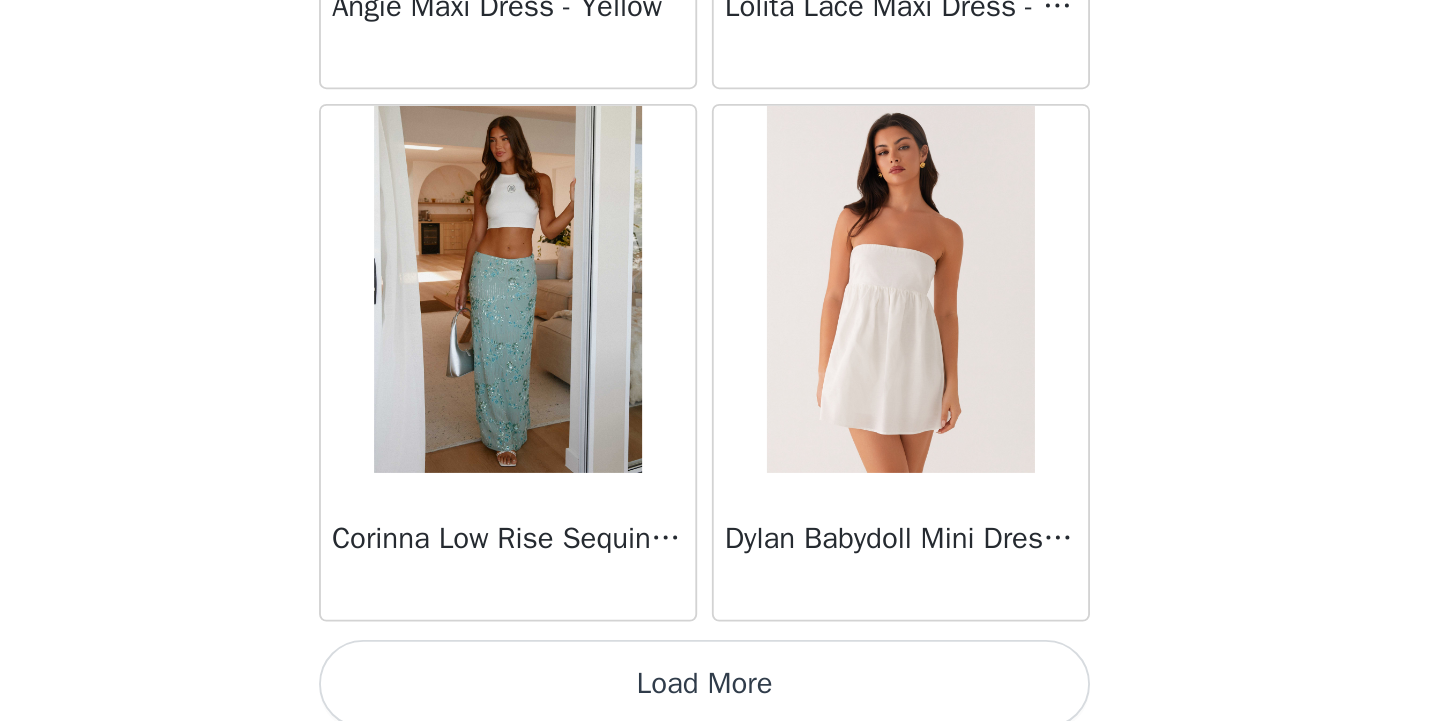 scroll, scrollTop: 25539, scrollLeft: 0, axis: vertical 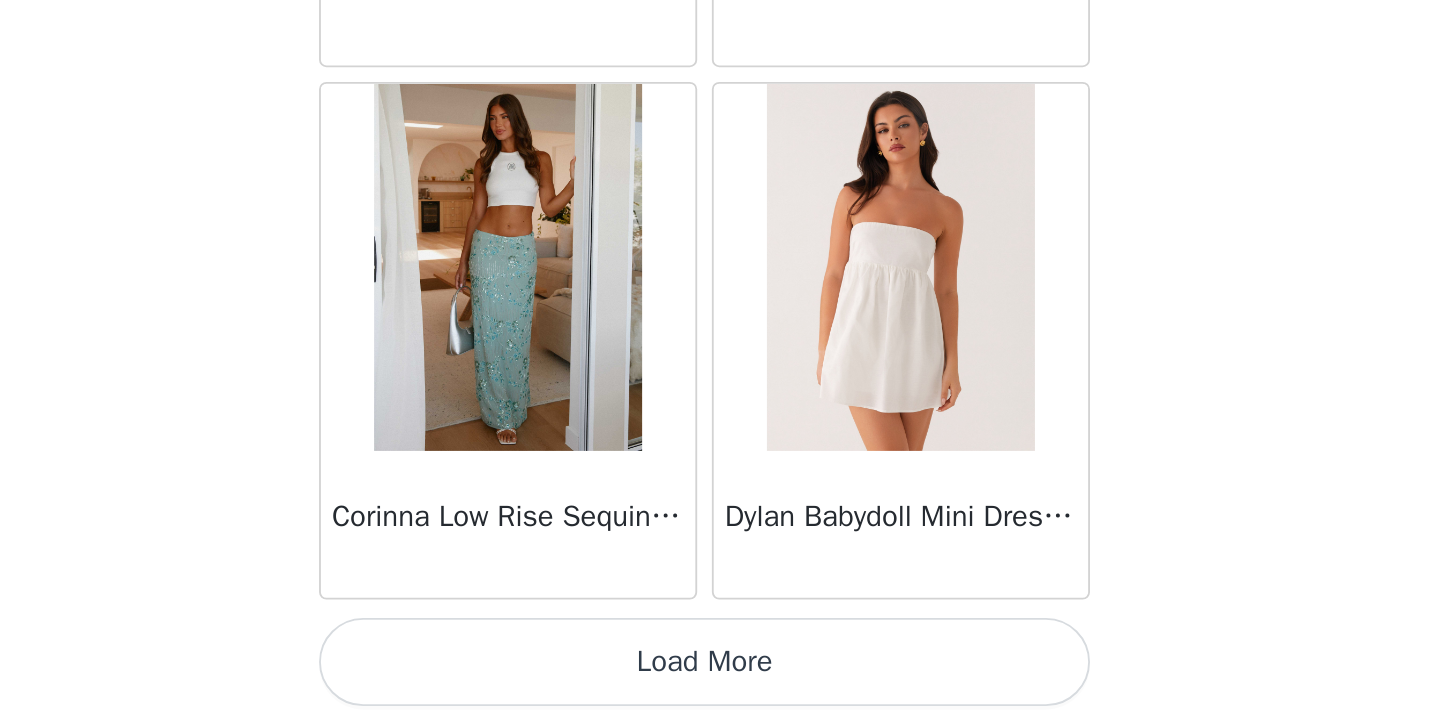 click on "Load More" at bounding box center (720, 687) 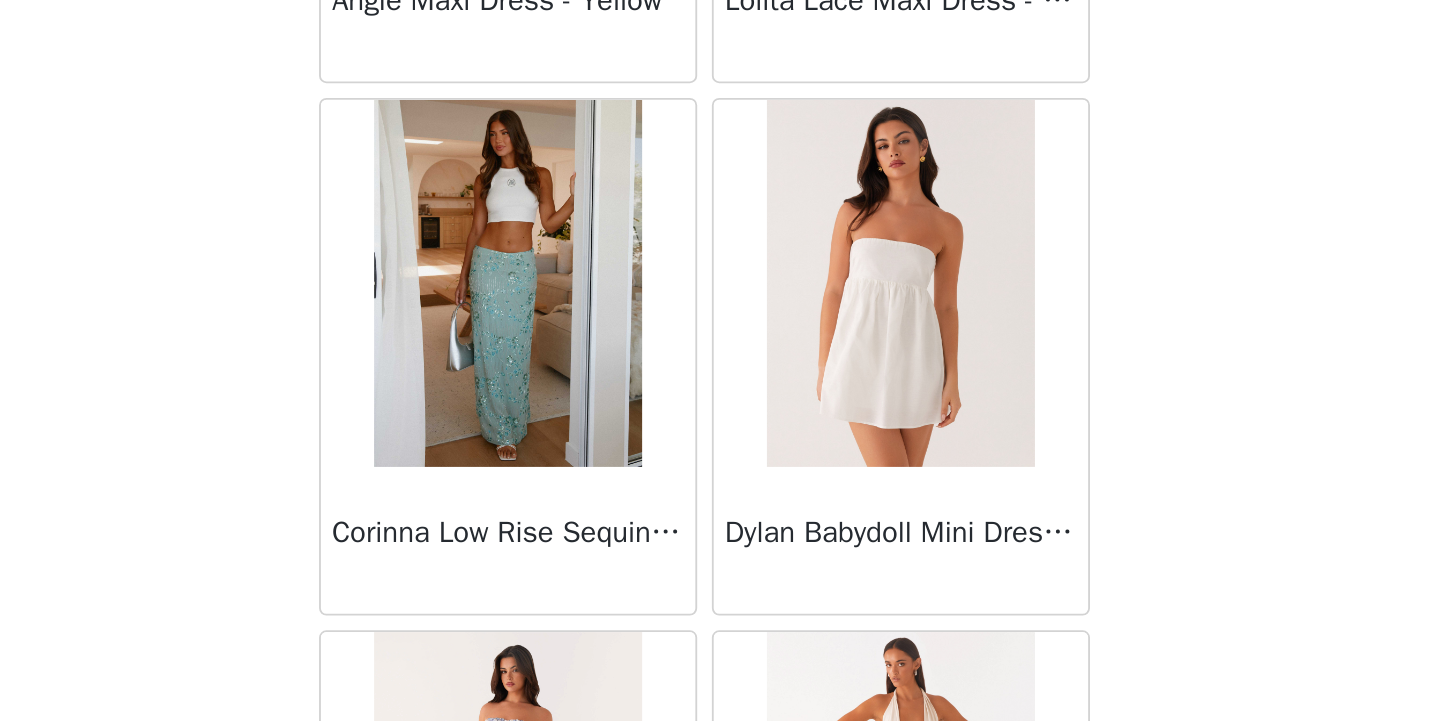 scroll, scrollTop: 25539, scrollLeft: 0, axis: vertical 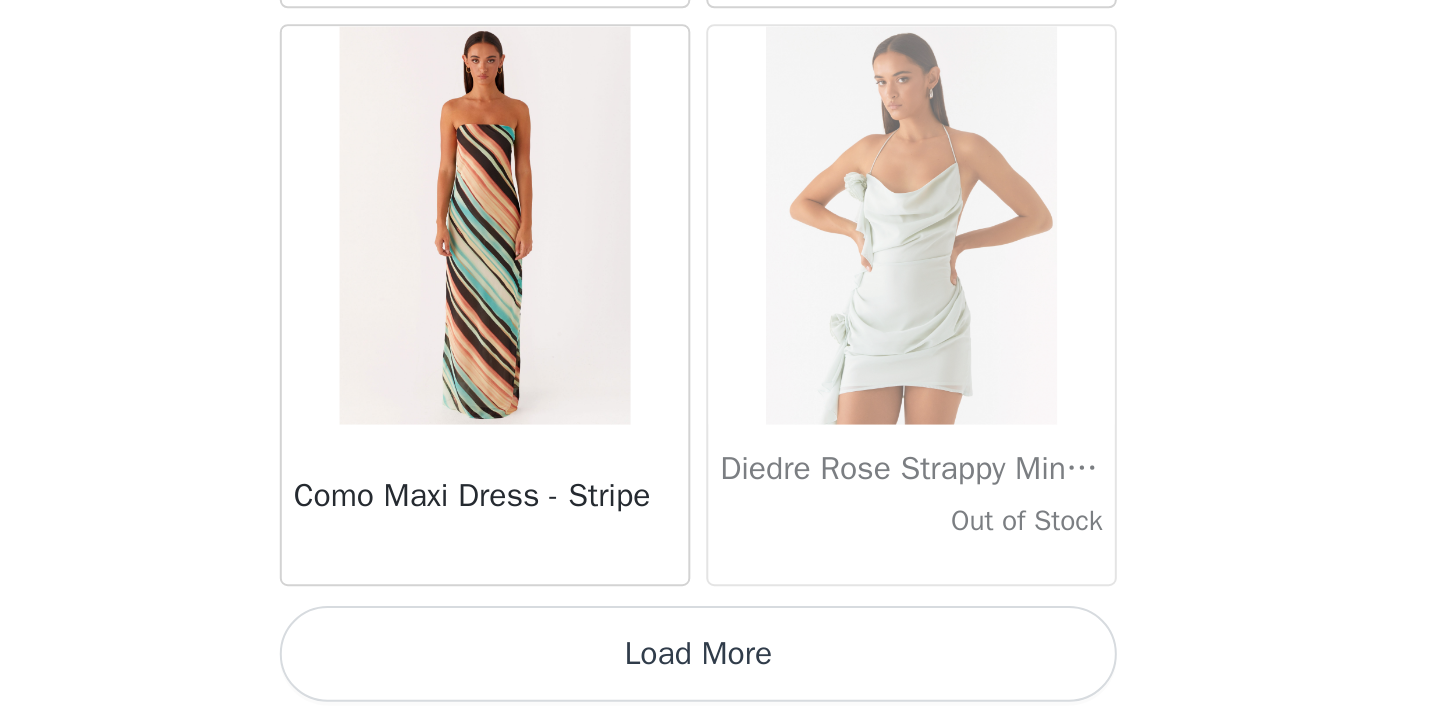 click on "Load More" at bounding box center [720, 687] 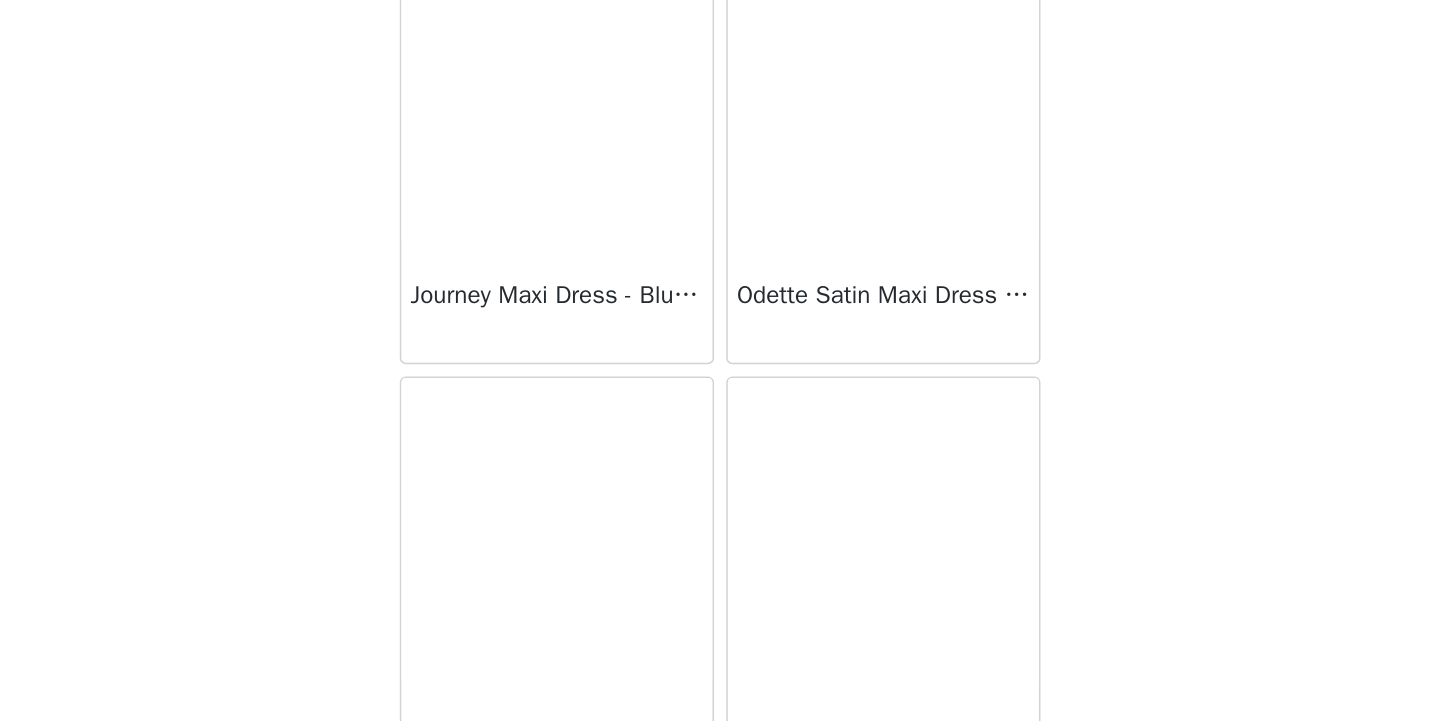 scroll, scrollTop: 31339, scrollLeft: 0, axis: vertical 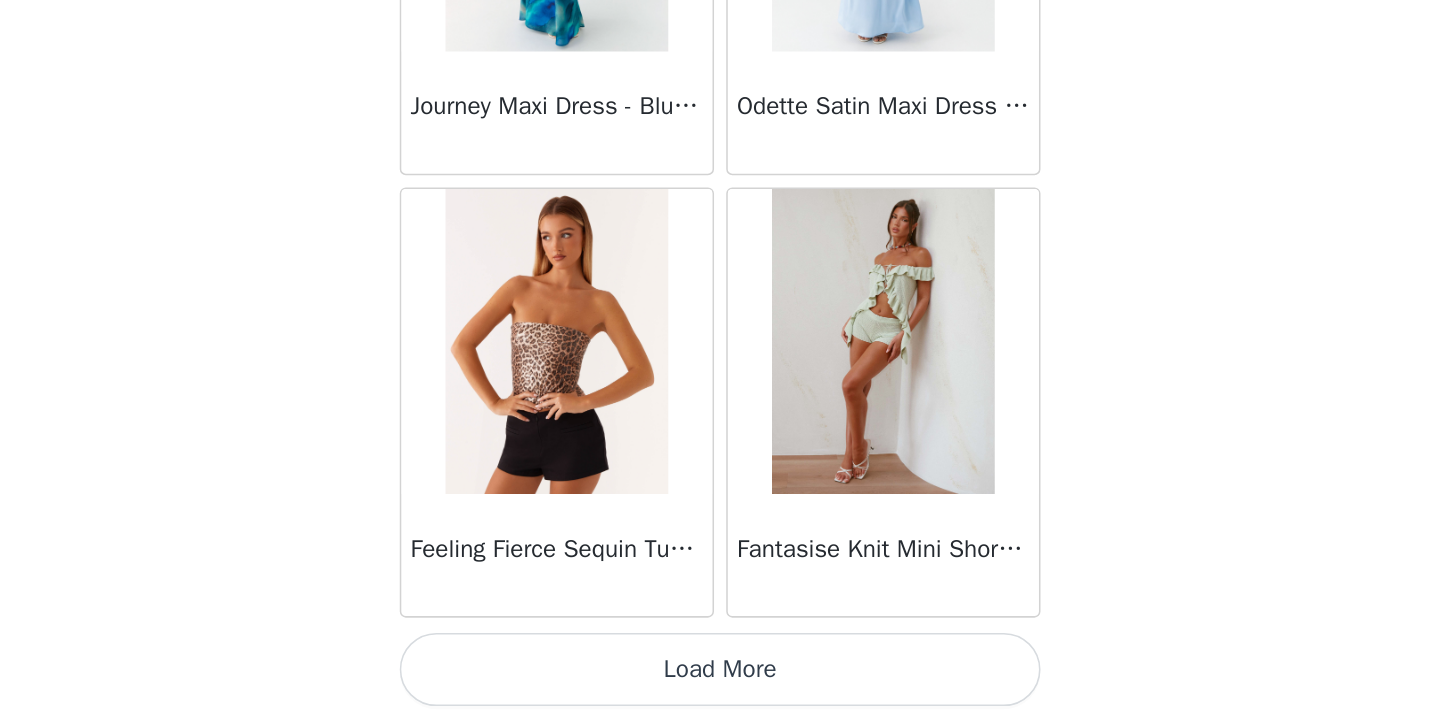 click on "Load More" at bounding box center [720, 687] 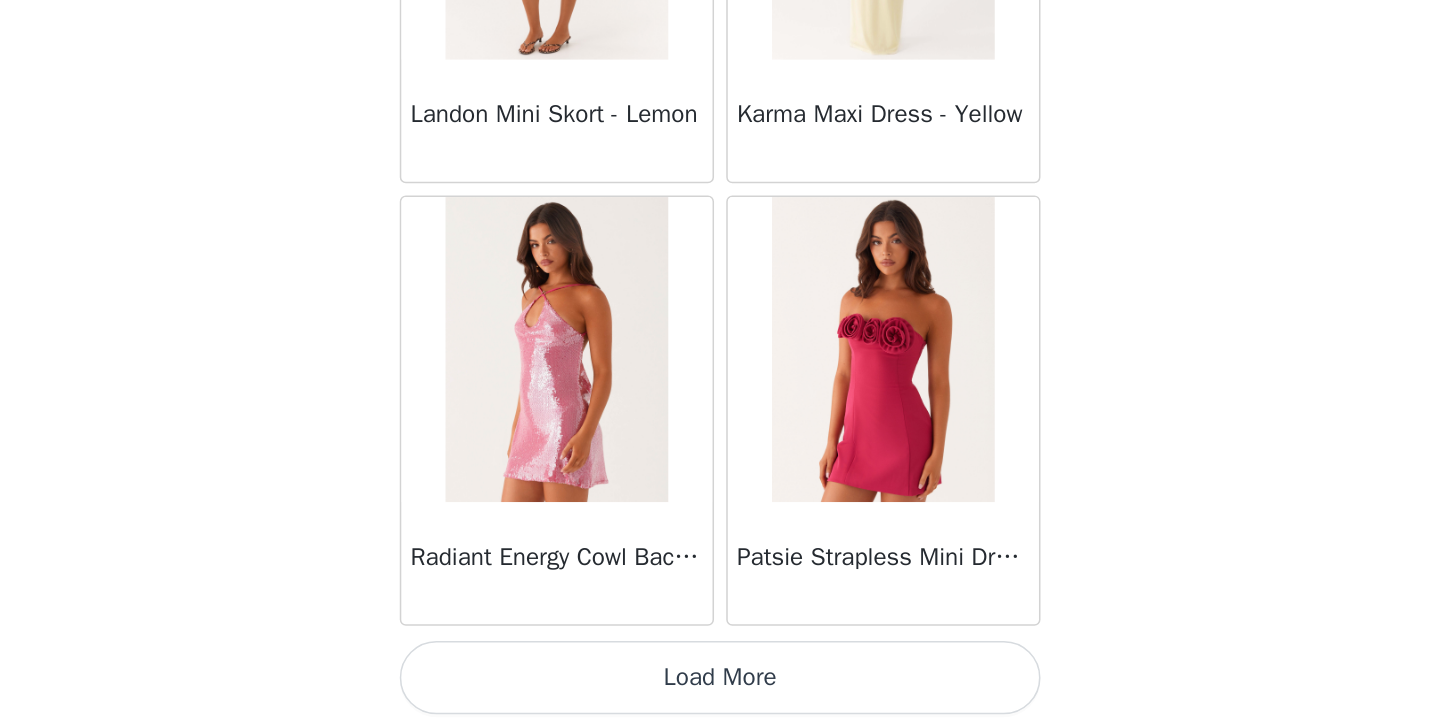 scroll, scrollTop: 34234, scrollLeft: 0, axis: vertical 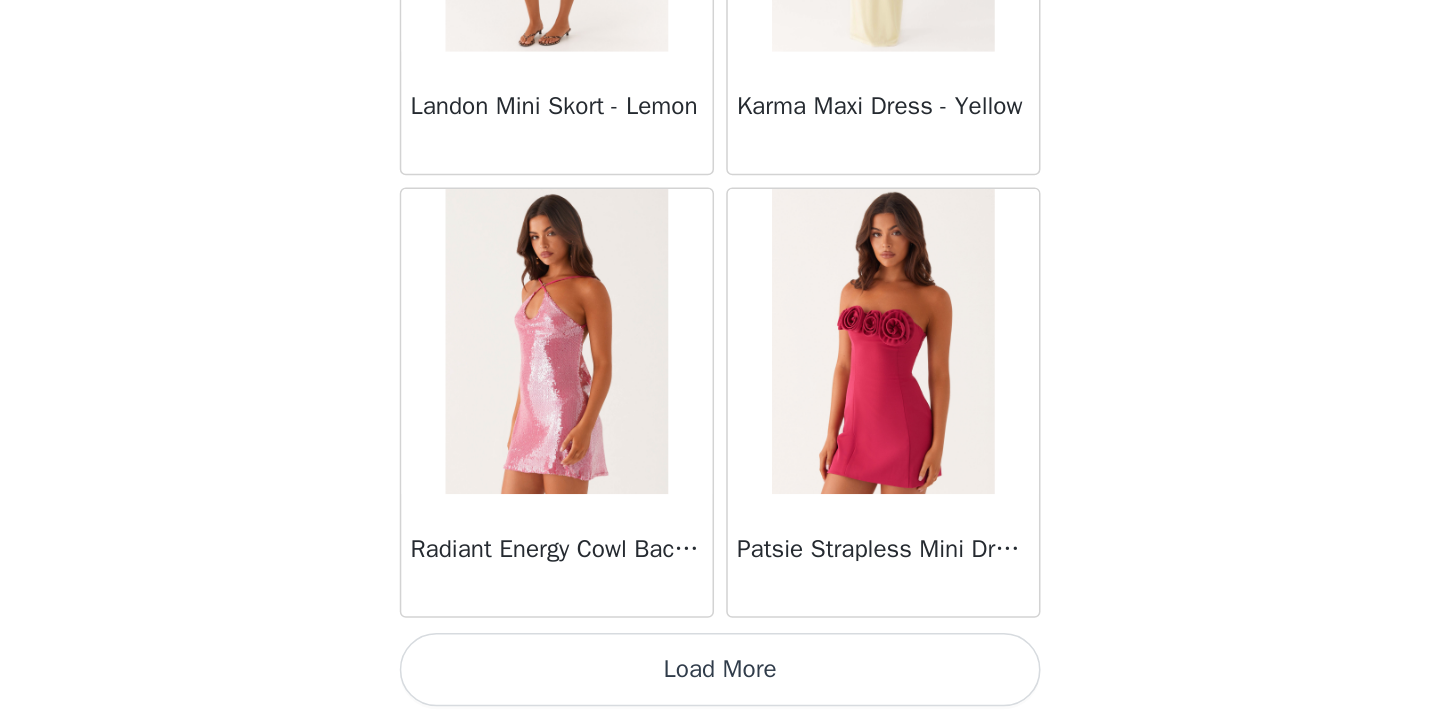 click on "Load More" at bounding box center (720, 687) 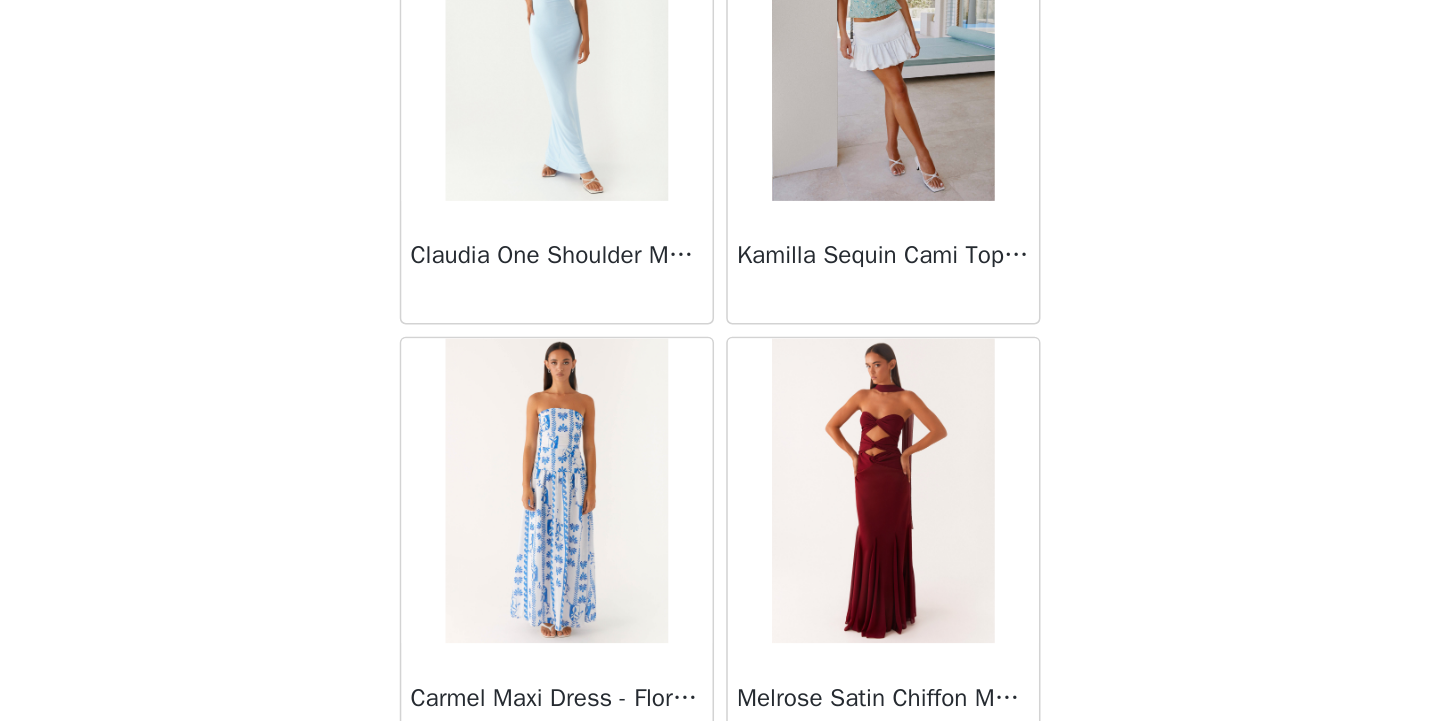 scroll, scrollTop: 37136, scrollLeft: 0, axis: vertical 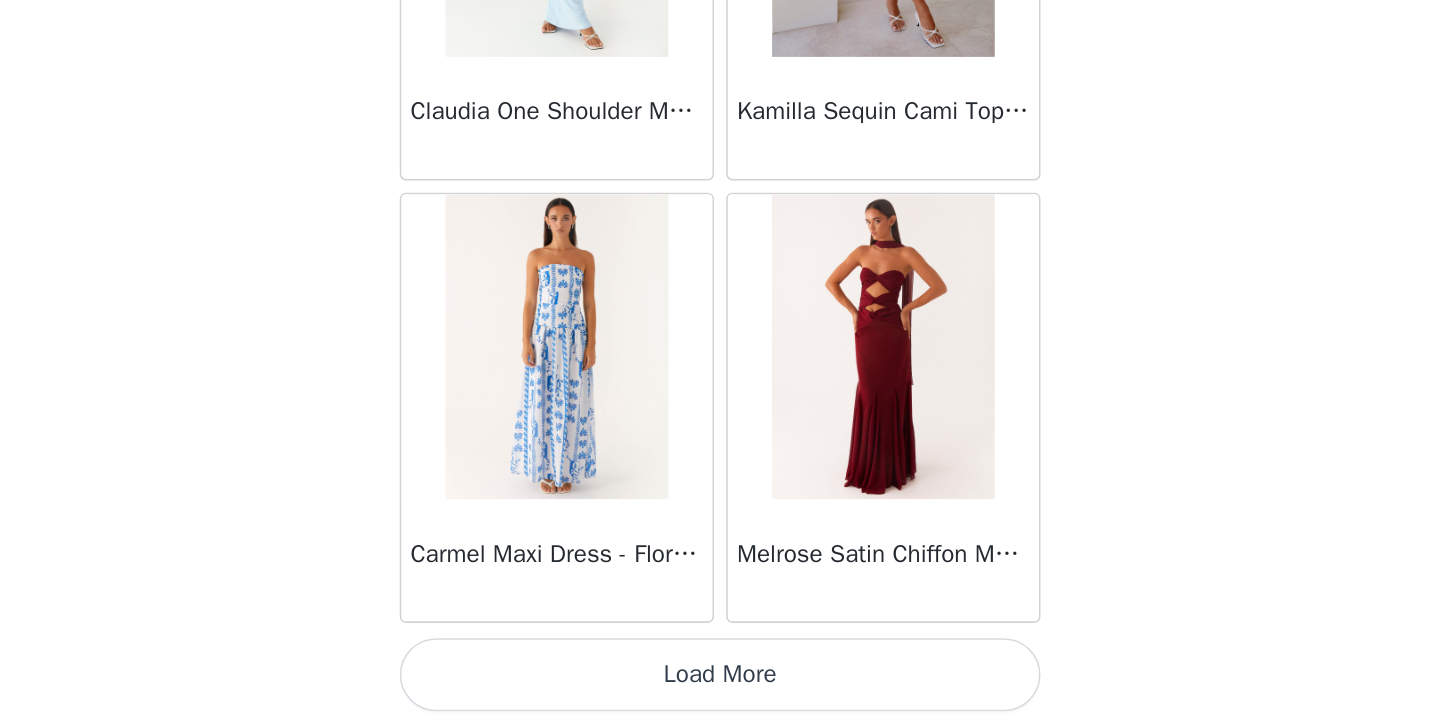 click on "Load More" at bounding box center [720, 690] 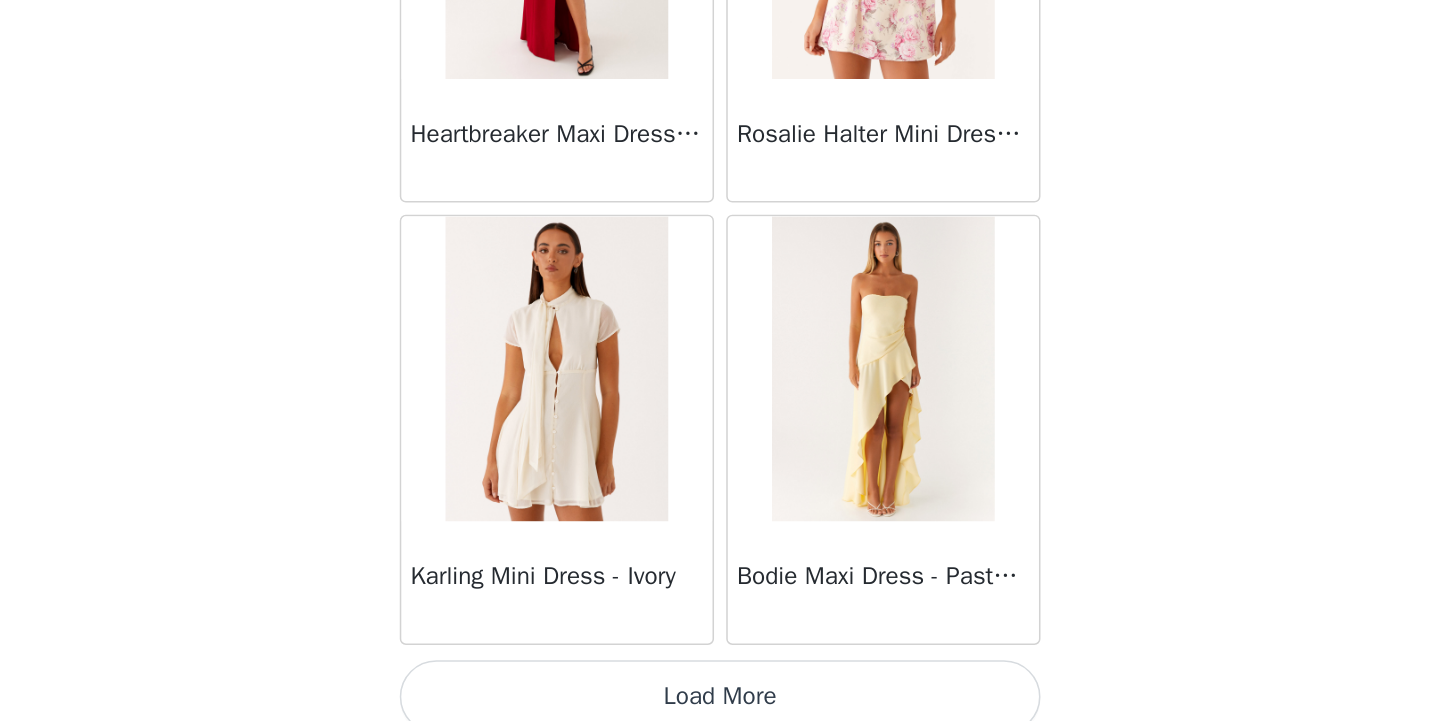 scroll, scrollTop: 40039, scrollLeft: 0, axis: vertical 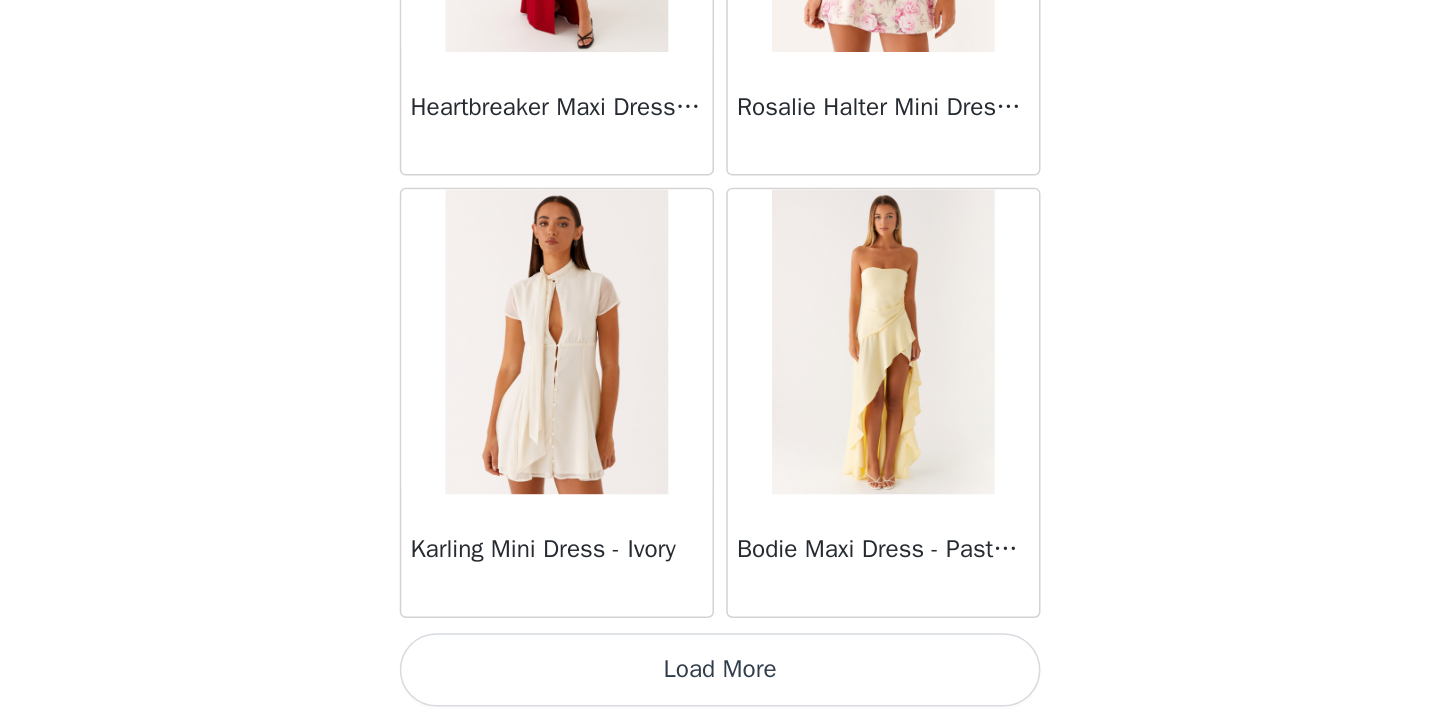 click on "Load More" at bounding box center (720, 687) 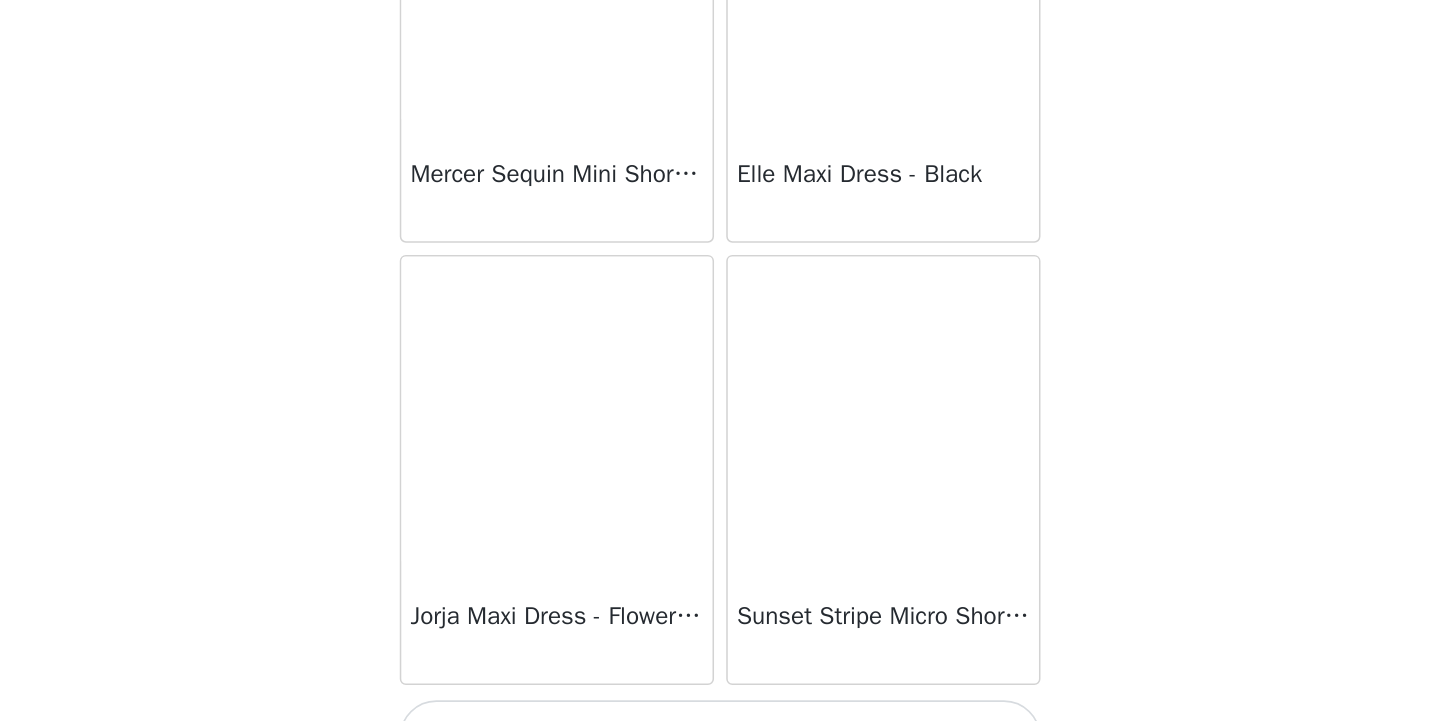scroll, scrollTop: 42939, scrollLeft: 0, axis: vertical 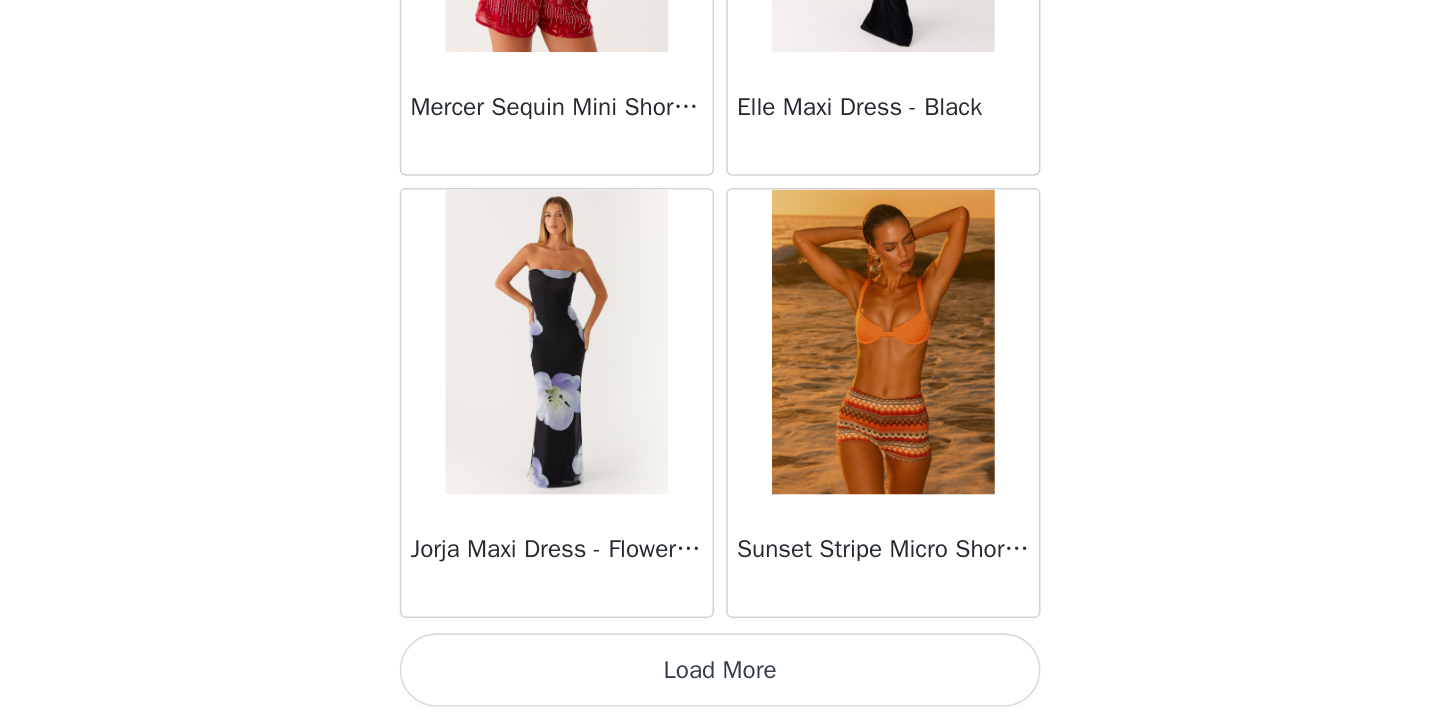 click on "Load More" at bounding box center [720, 687] 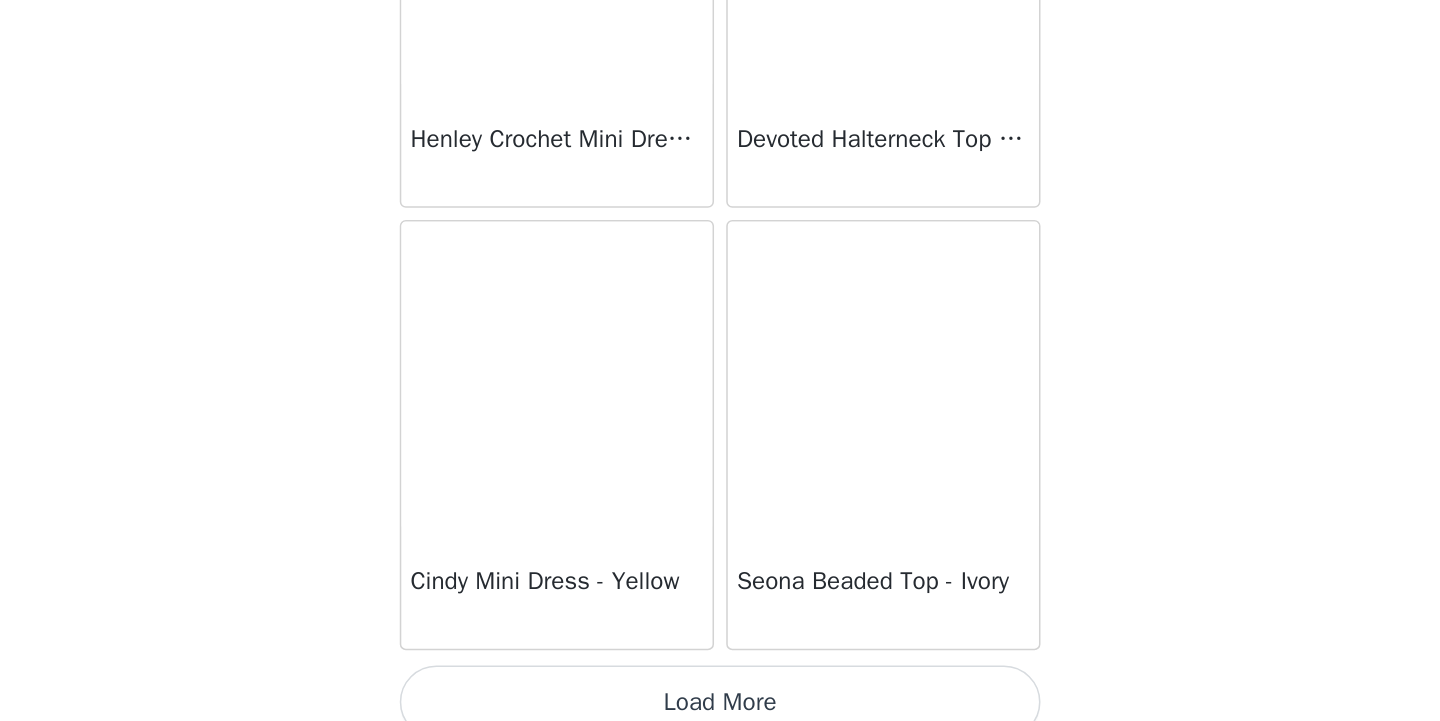 scroll, scrollTop: 45839, scrollLeft: 0, axis: vertical 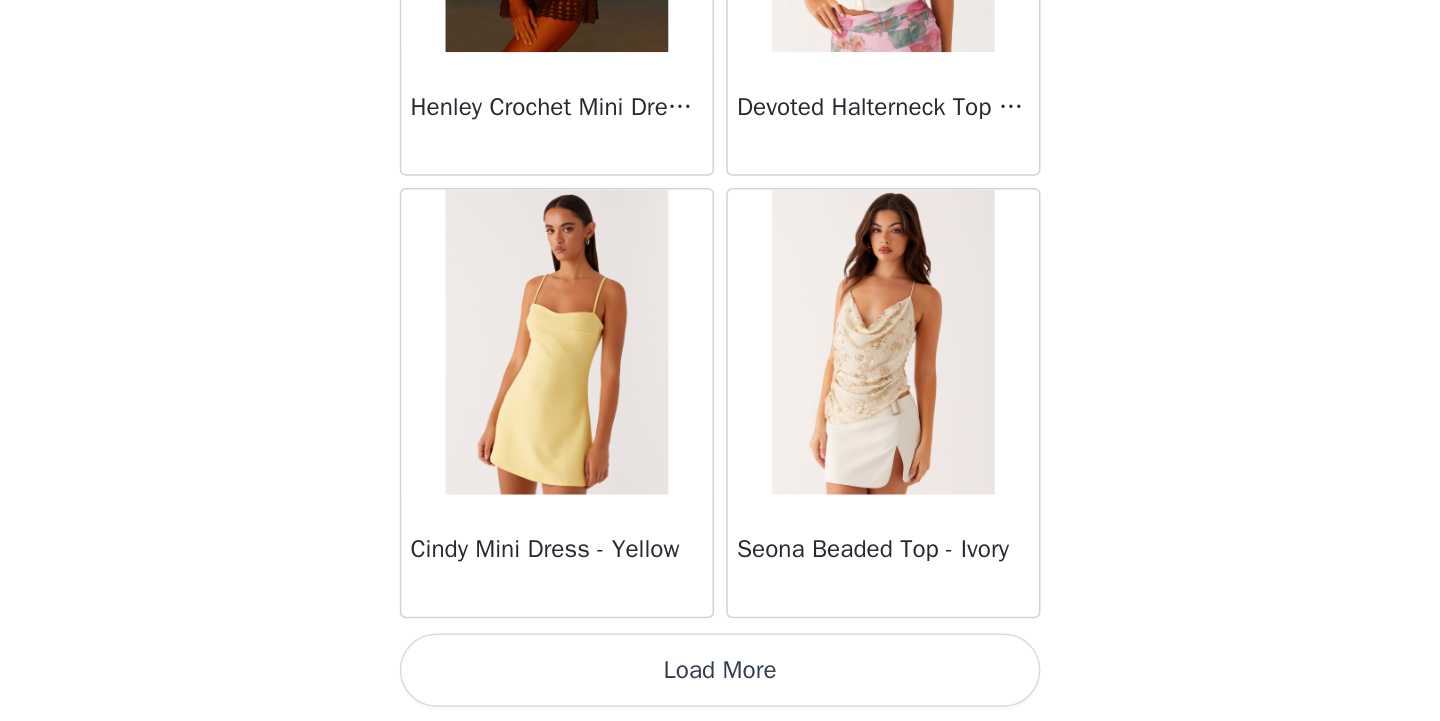 click on "Load More" at bounding box center [720, 687] 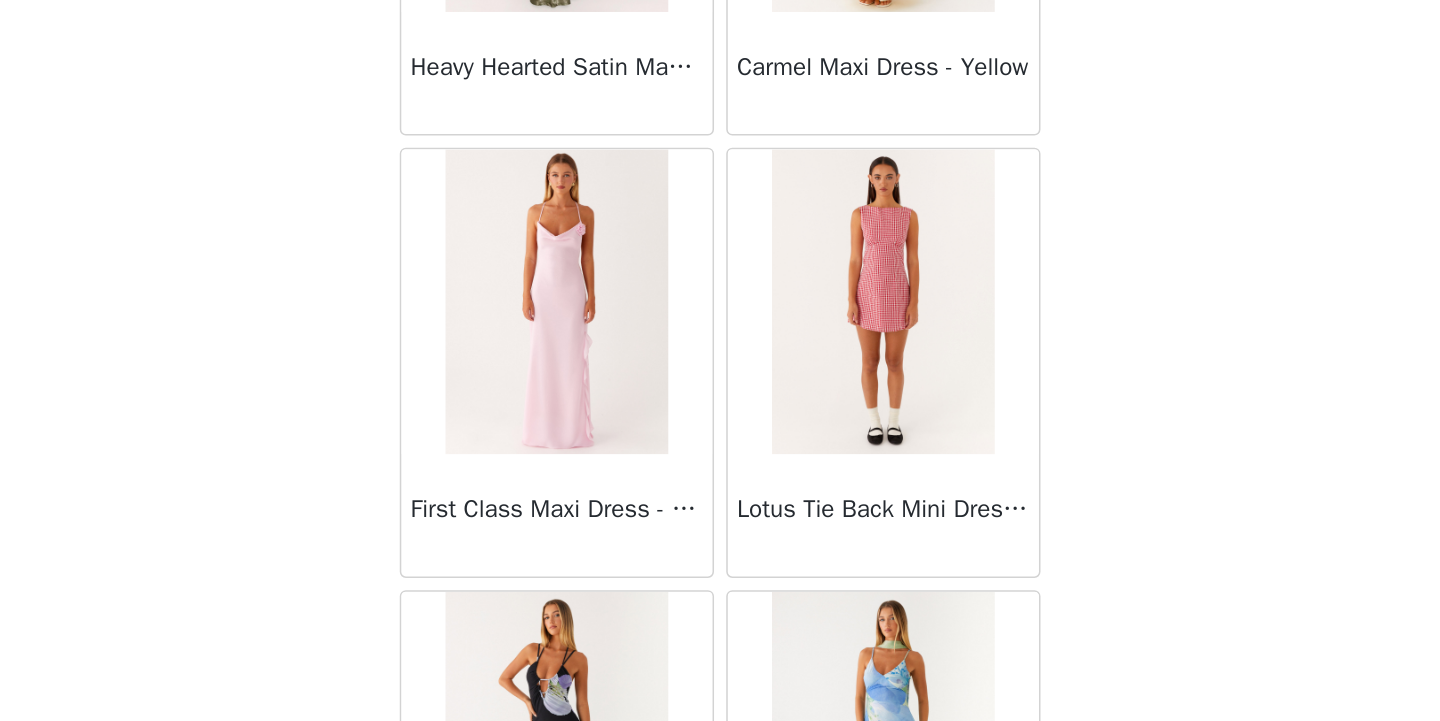 scroll, scrollTop: 48476, scrollLeft: 0, axis: vertical 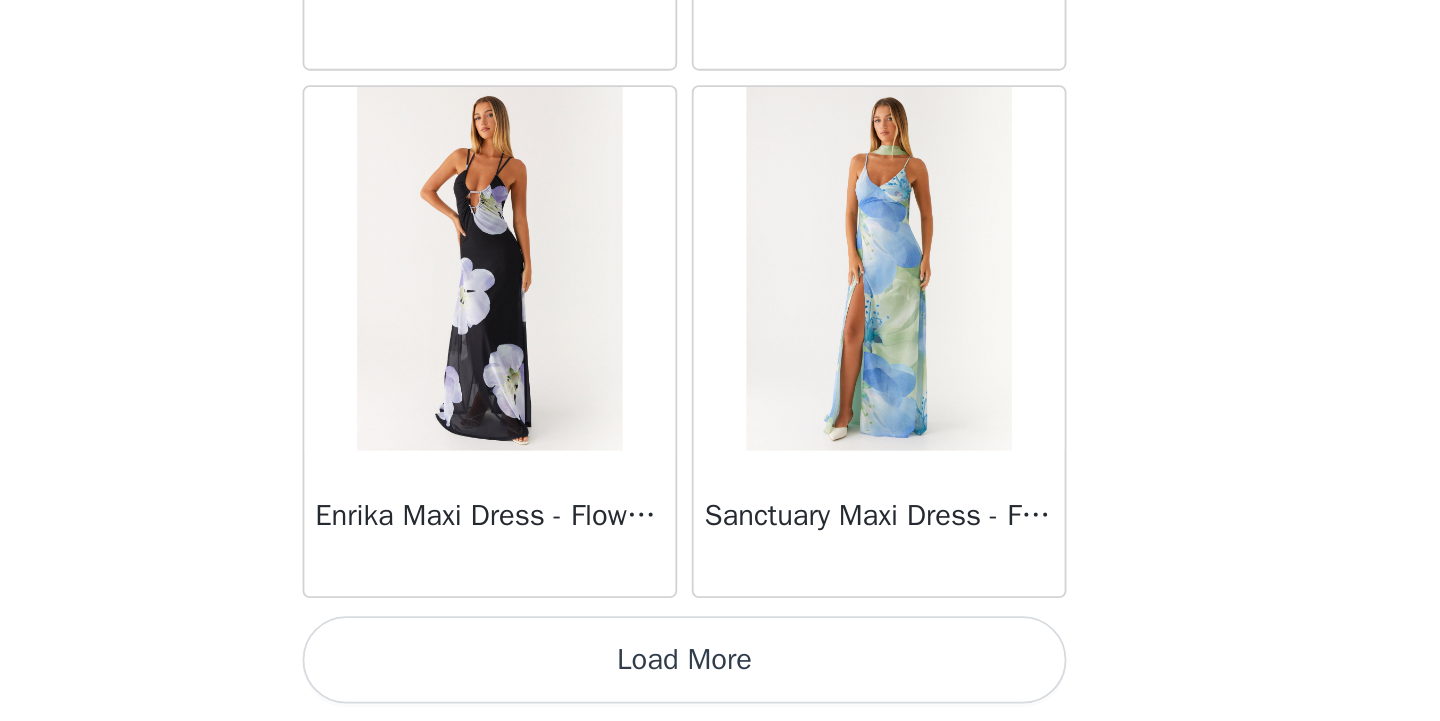 click on "Load More" at bounding box center (720, 687) 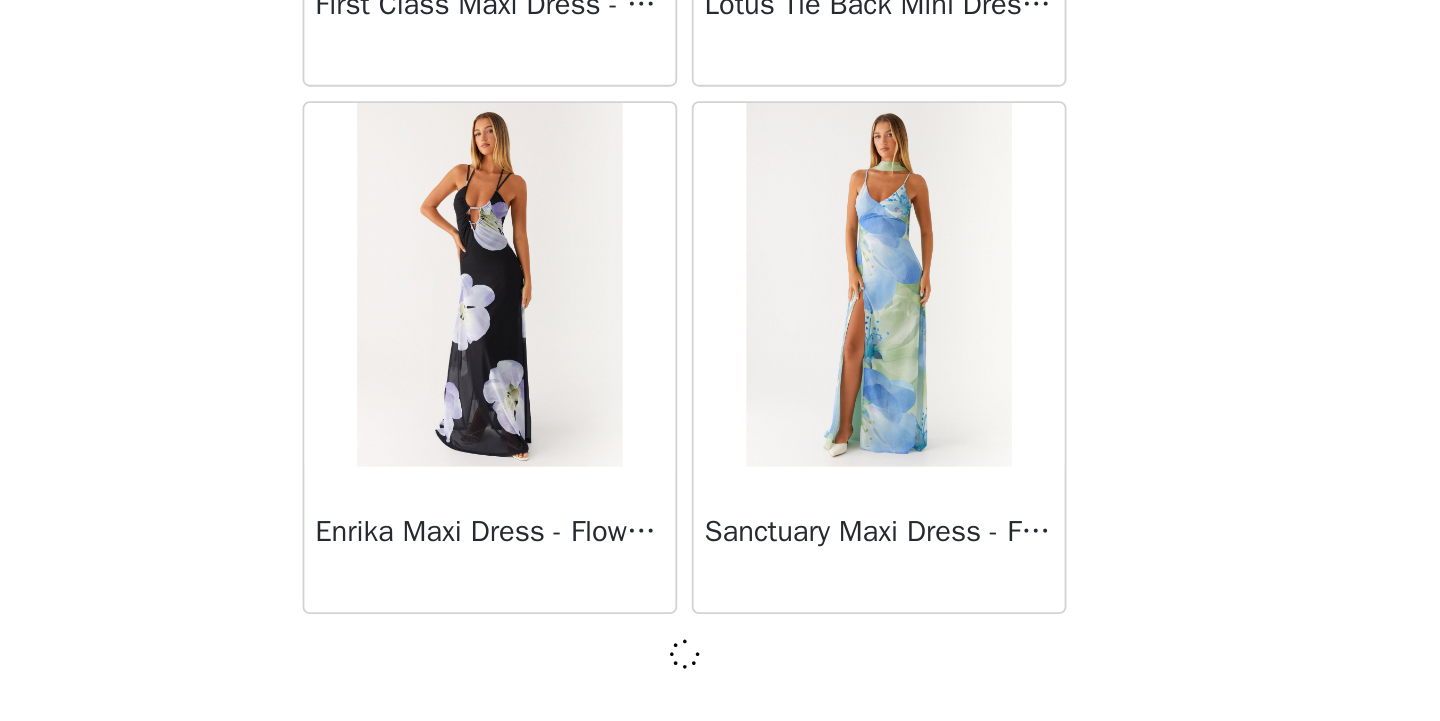 scroll, scrollTop: 48739, scrollLeft: 0, axis: vertical 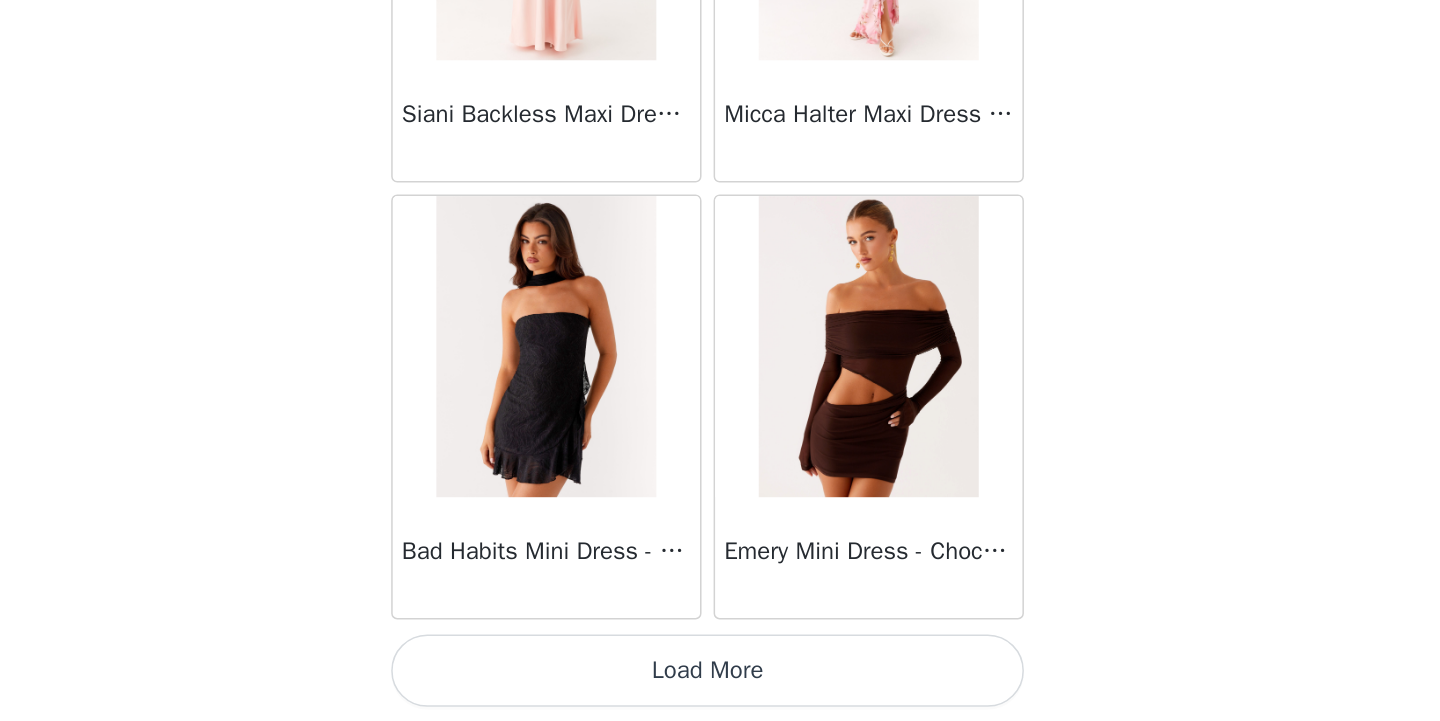 click on "Load More" at bounding box center (720, 687) 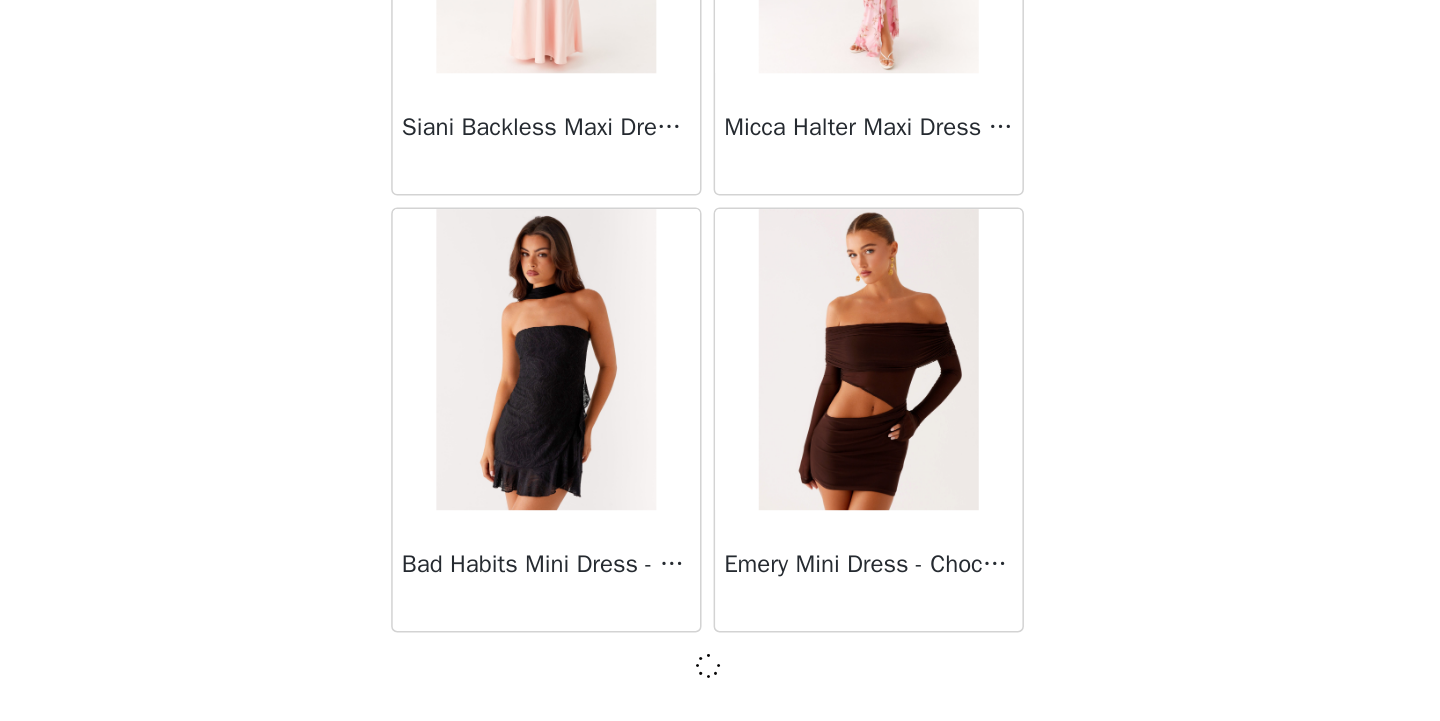 scroll, scrollTop: 51630, scrollLeft: 0, axis: vertical 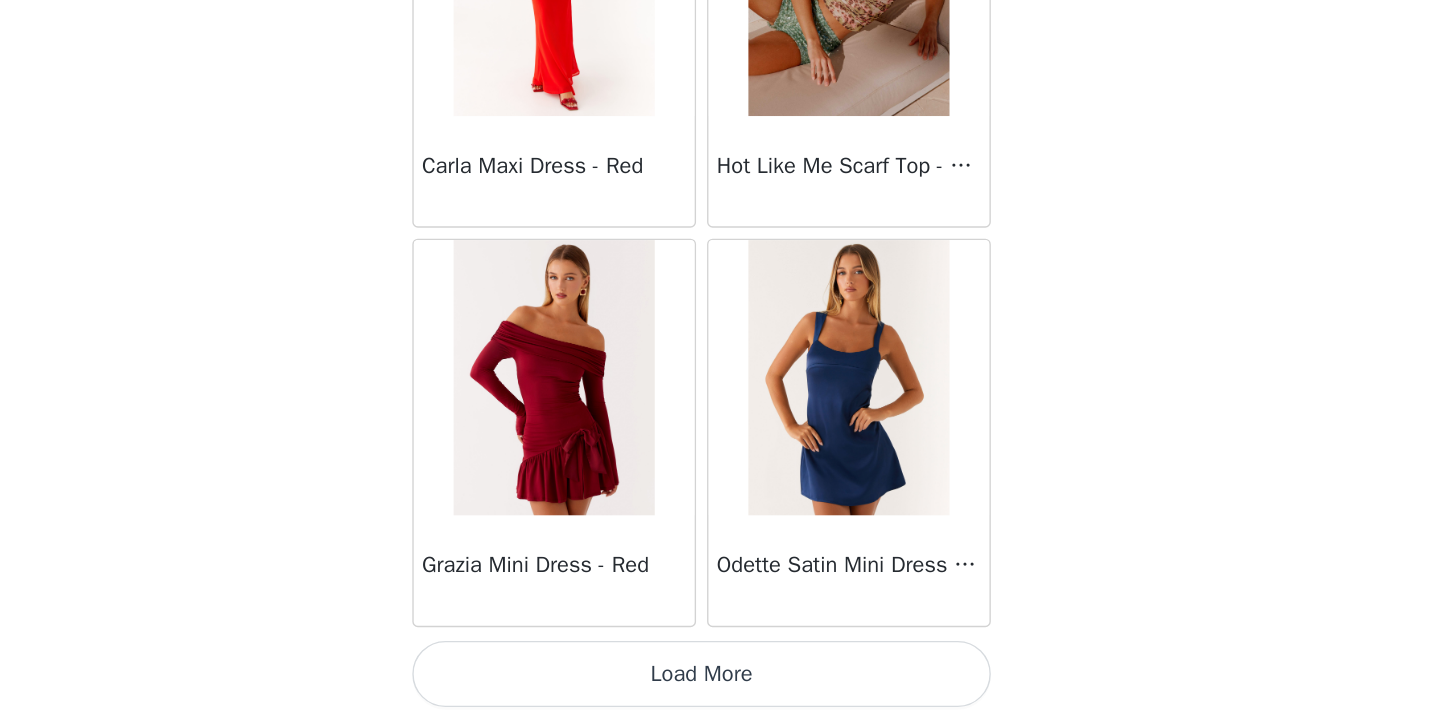 click on "Load More" at bounding box center [720, 687] 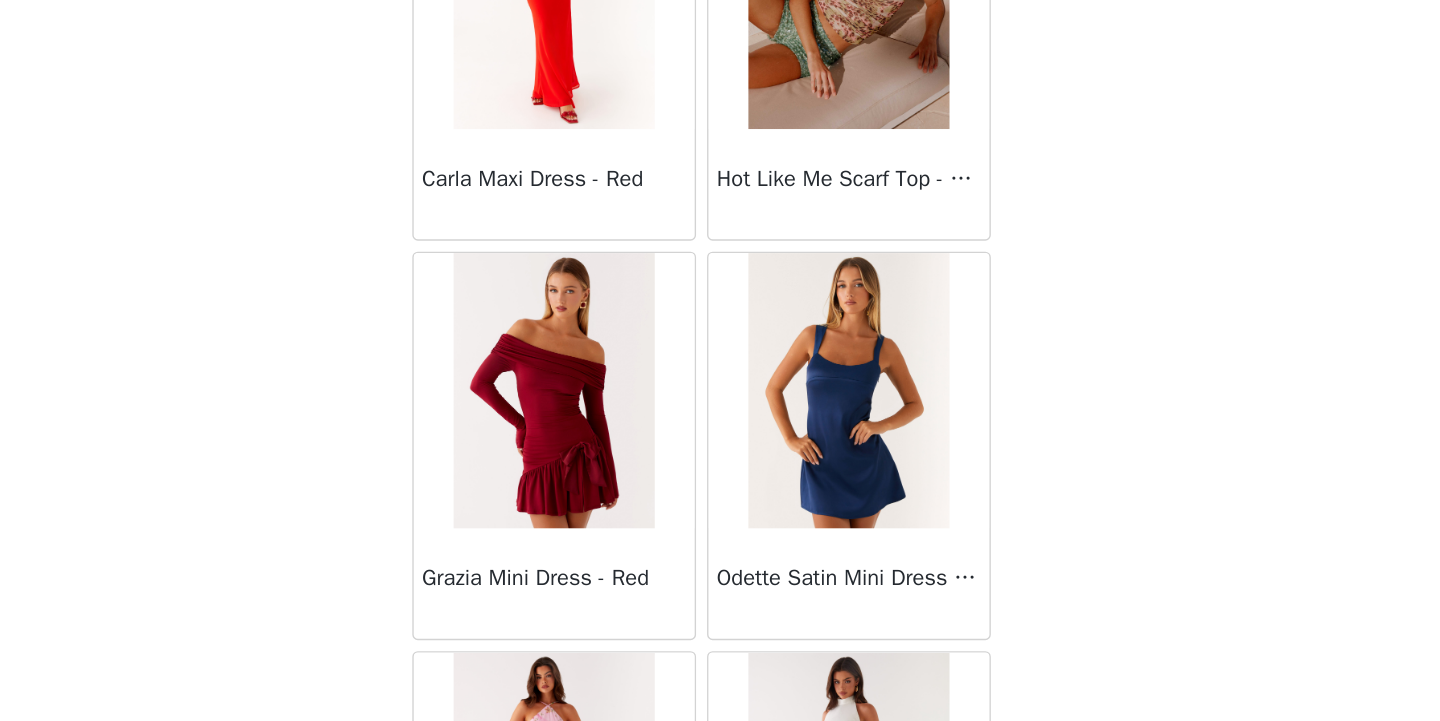 scroll, scrollTop: 54539, scrollLeft: 0, axis: vertical 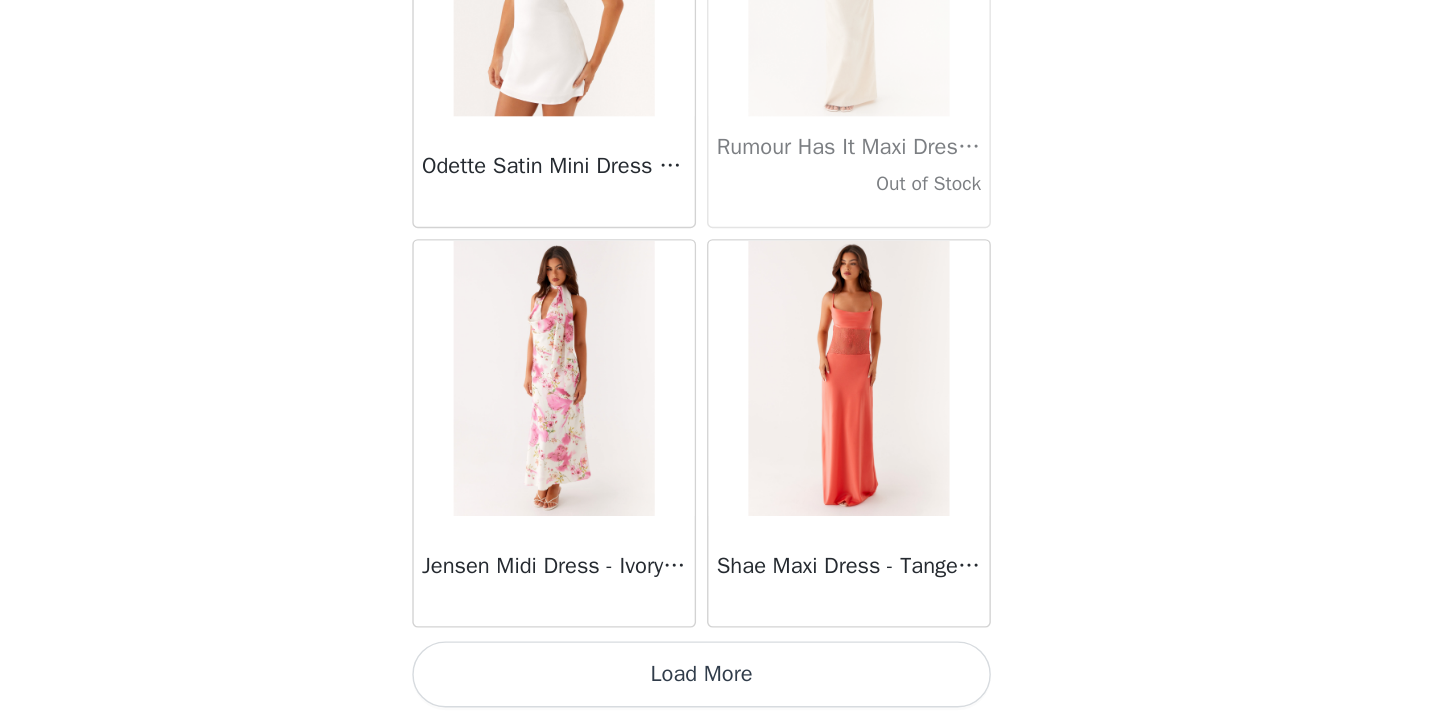 click on "Load More" at bounding box center (720, 687) 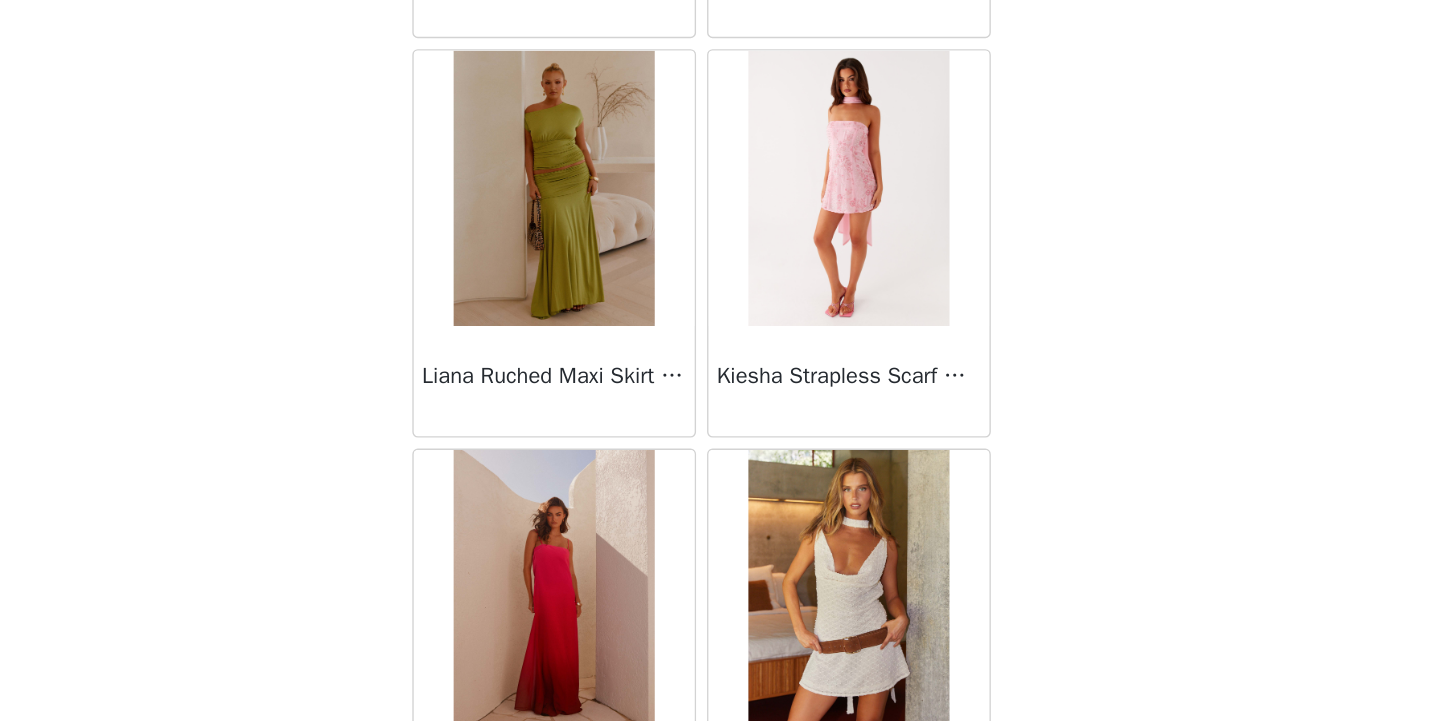 scroll, scrollTop: 60339, scrollLeft: 0, axis: vertical 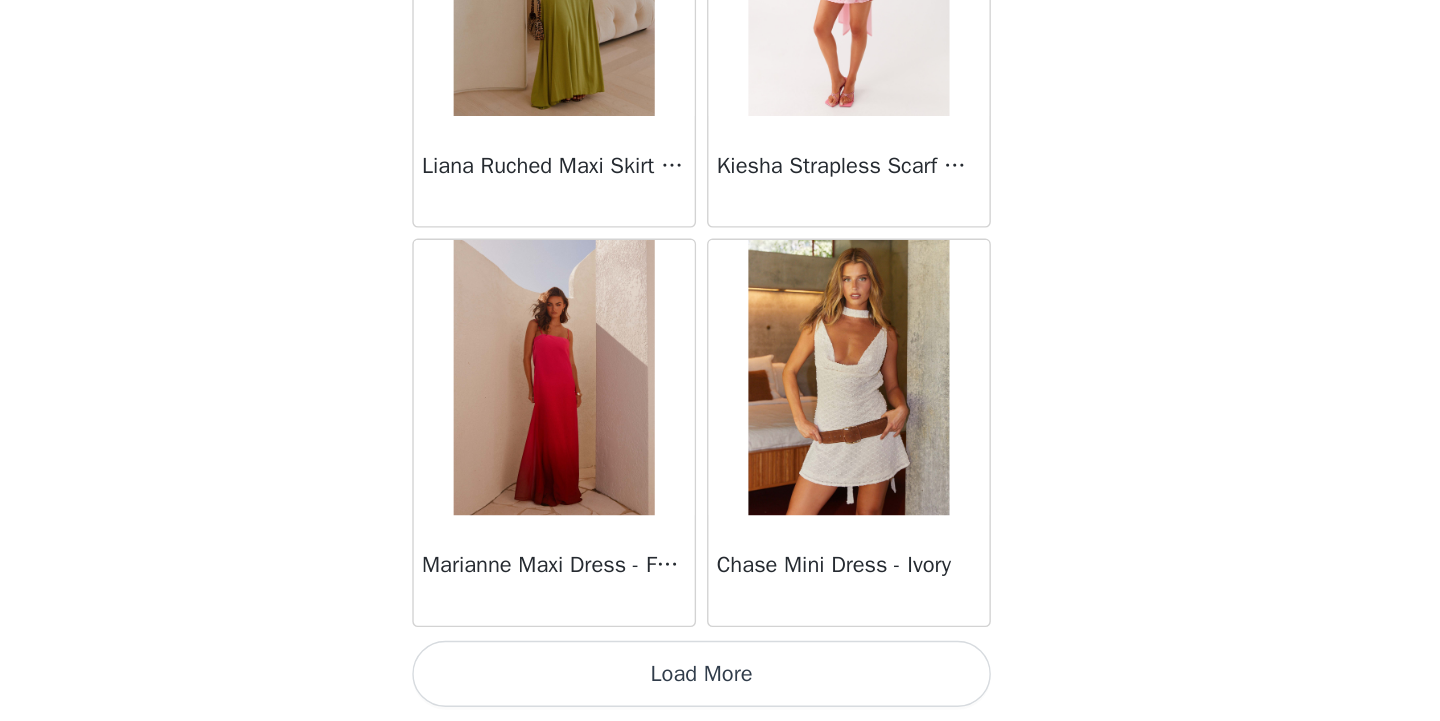 click on "Load More" at bounding box center (720, 687) 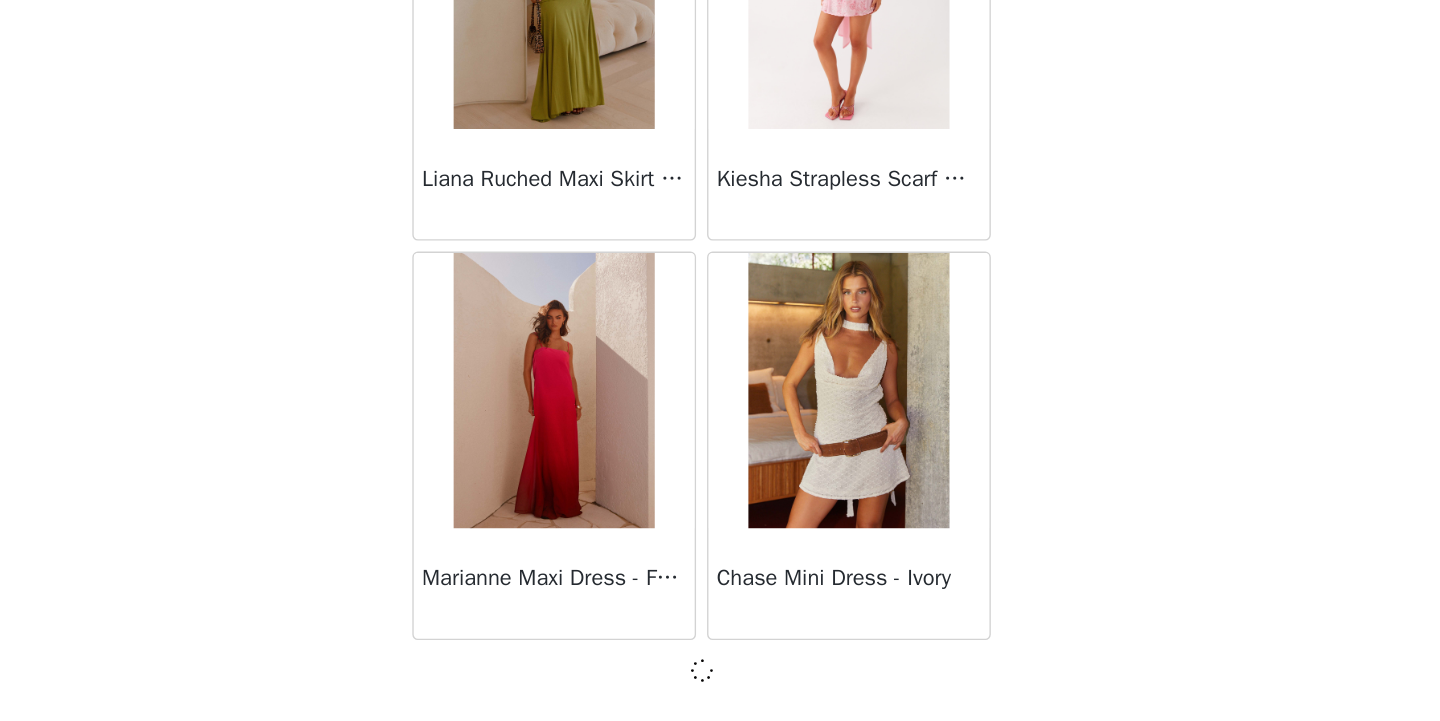 scroll, scrollTop: 60339, scrollLeft: 0, axis: vertical 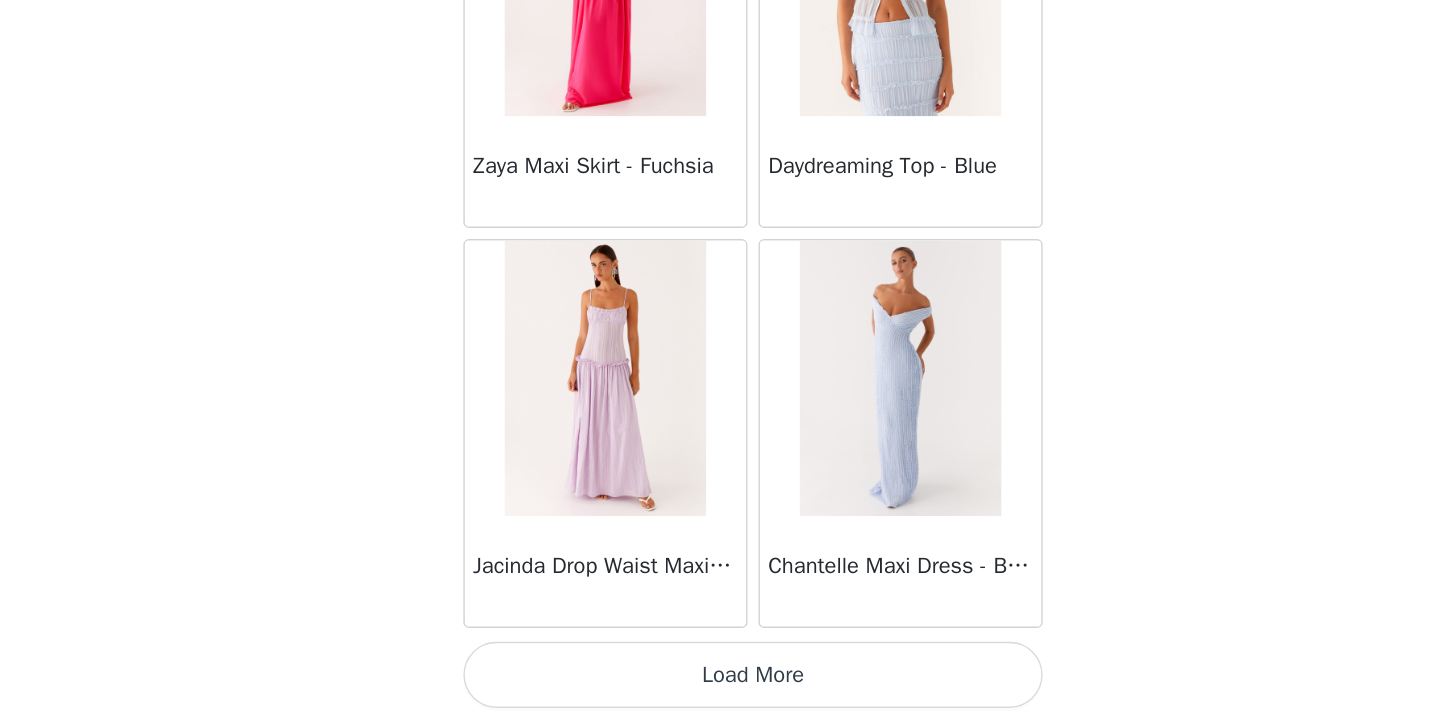 click on "Load More" at bounding box center (720, 687) 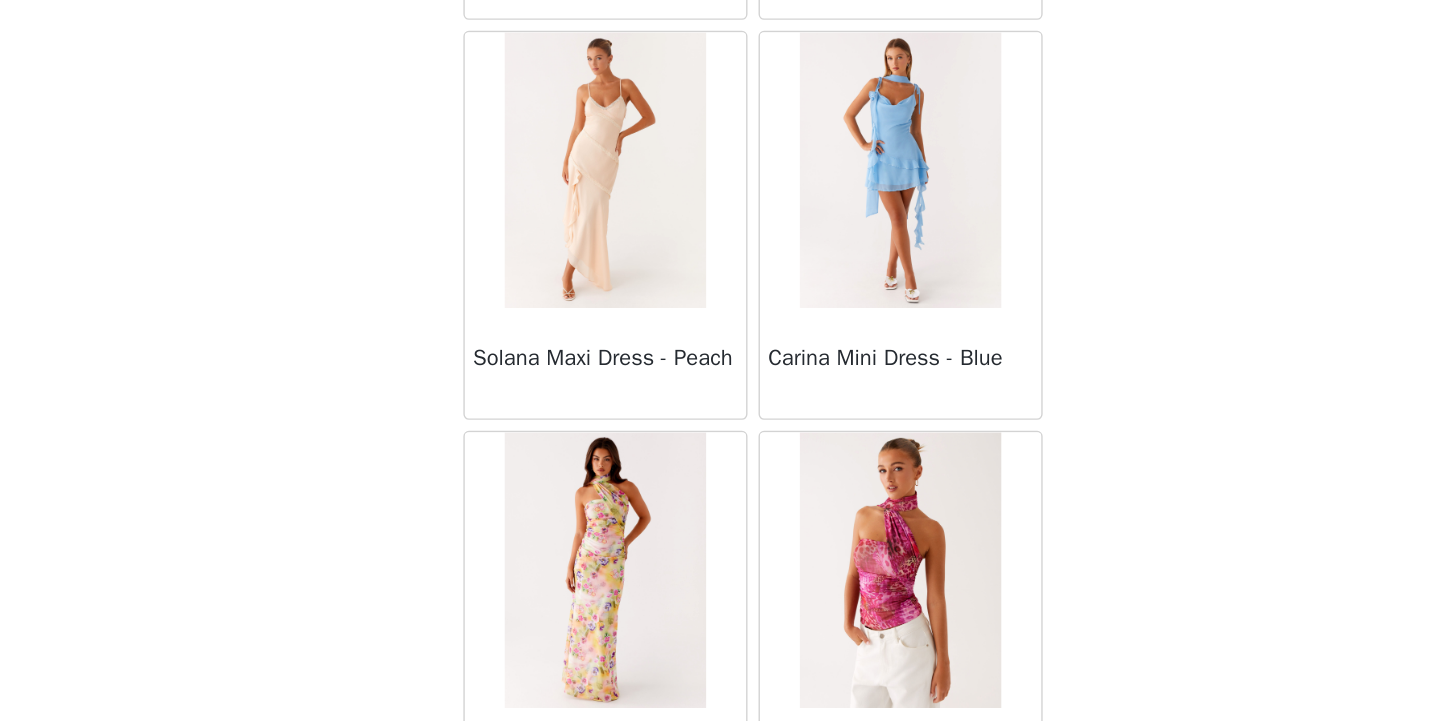 scroll, scrollTop: 66139, scrollLeft: 0, axis: vertical 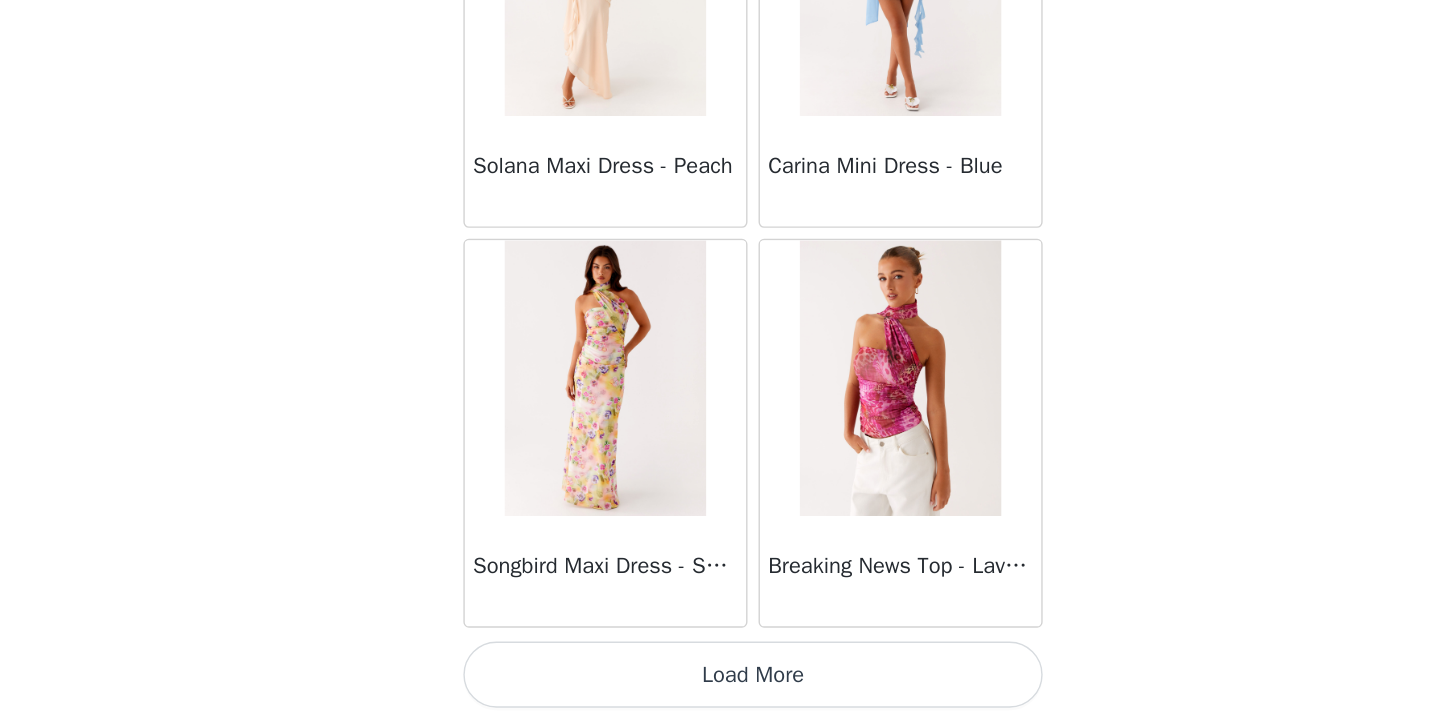 click on "Load More" at bounding box center (720, 687) 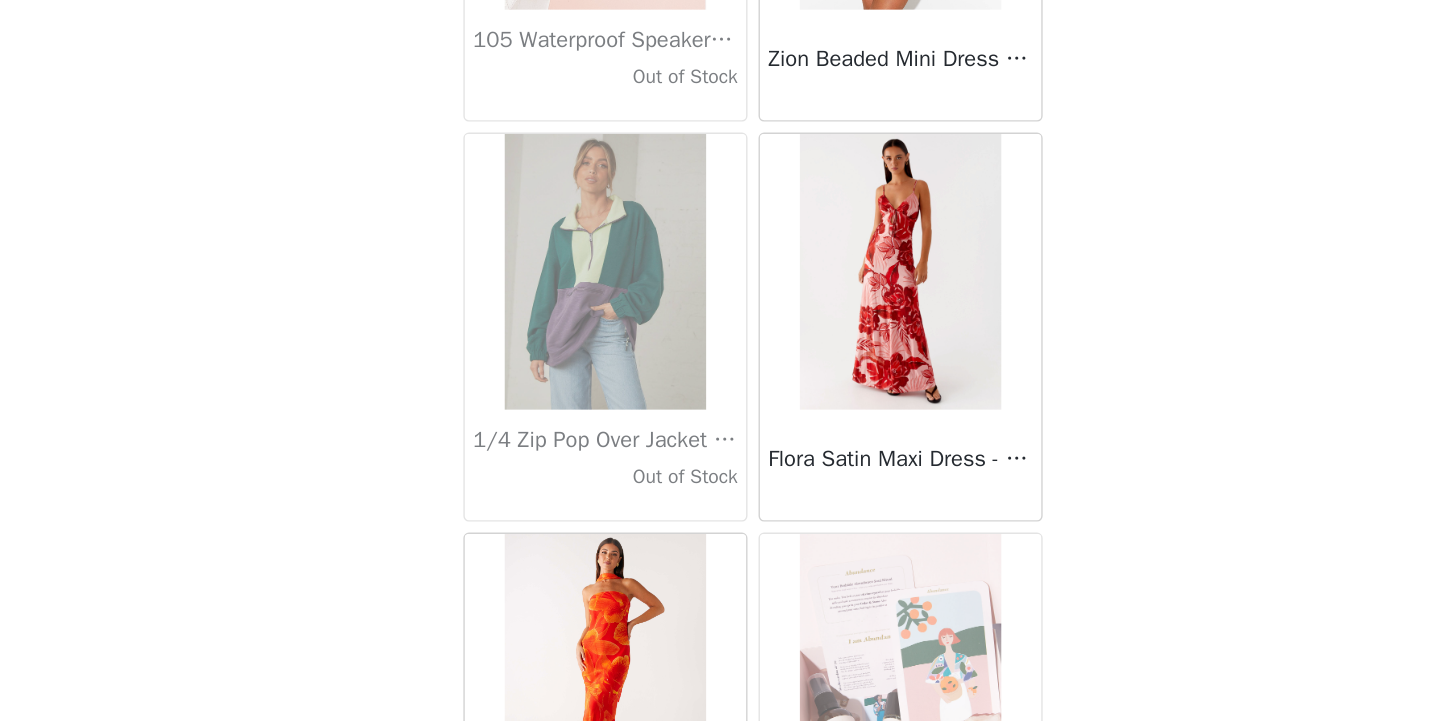 scroll, scrollTop: 69039, scrollLeft: 0, axis: vertical 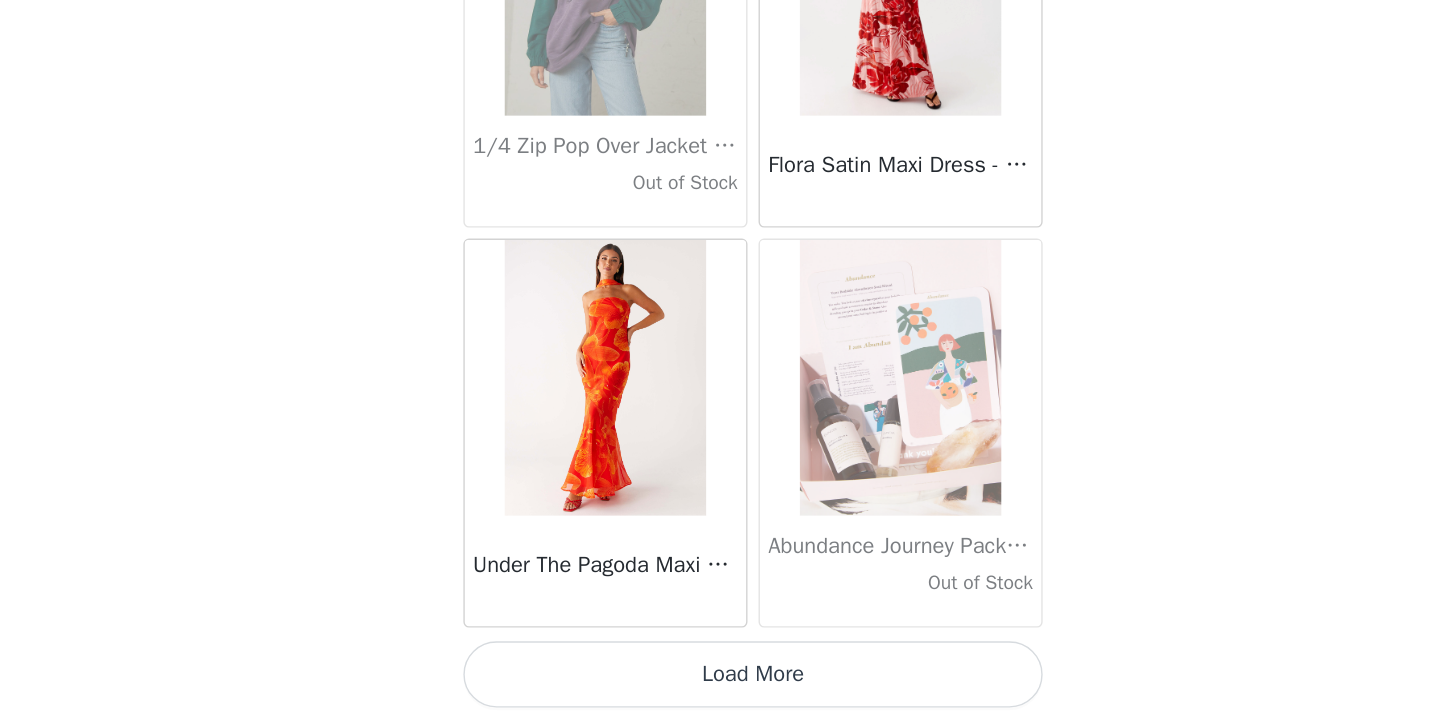 click on "Load More" at bounding box center [720, 687] 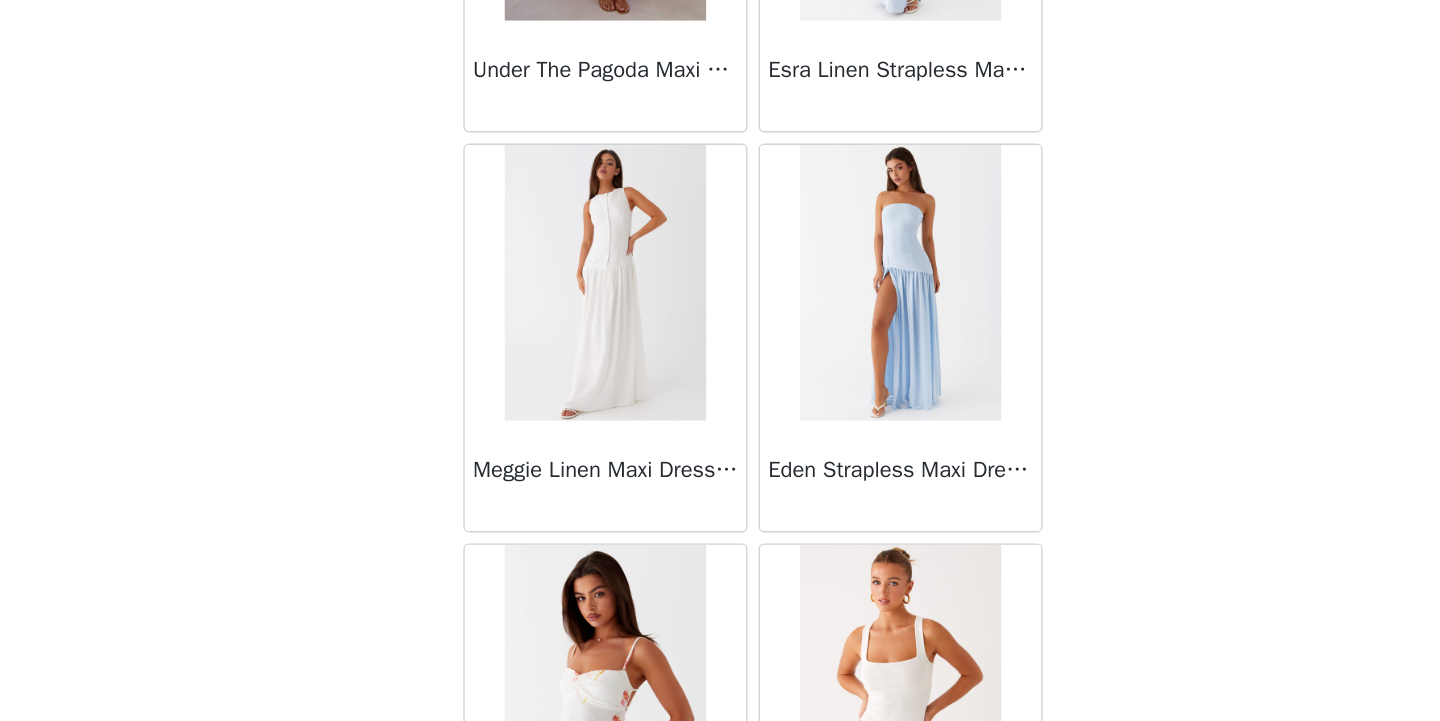 scroll, scrollTop: 69990, scrollLeft: 0, axis: vertical 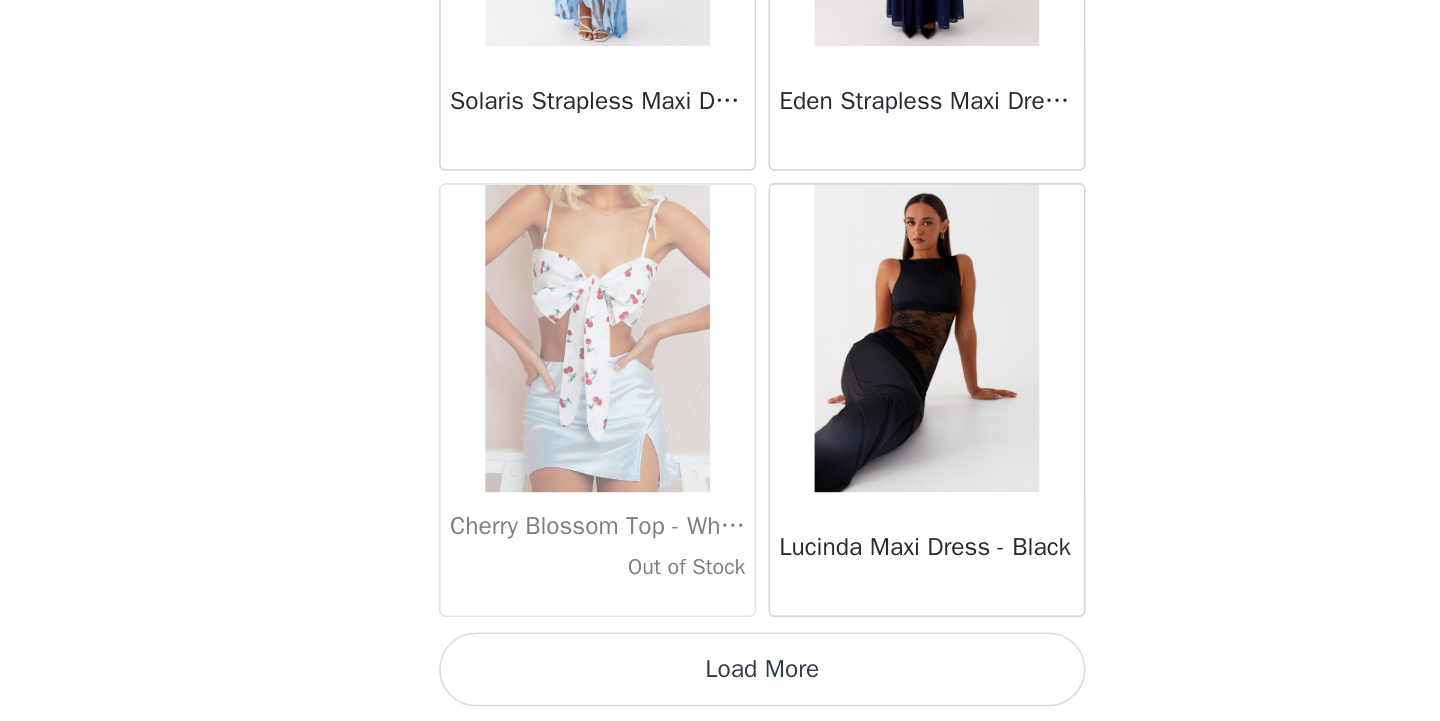 click on "Load More" at bounding box center (720, 687) 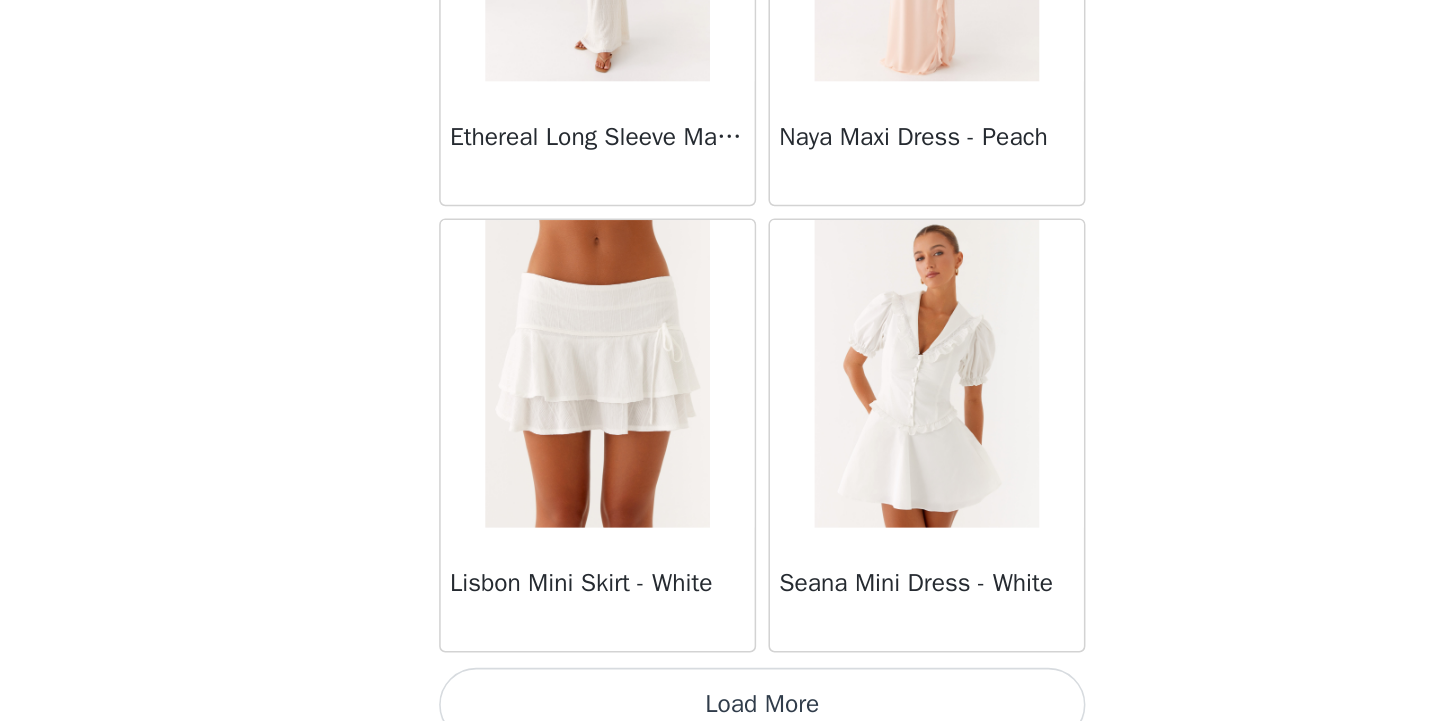 scroll, scrollTop: 74839, scrollLeft: 0, axis: vertical 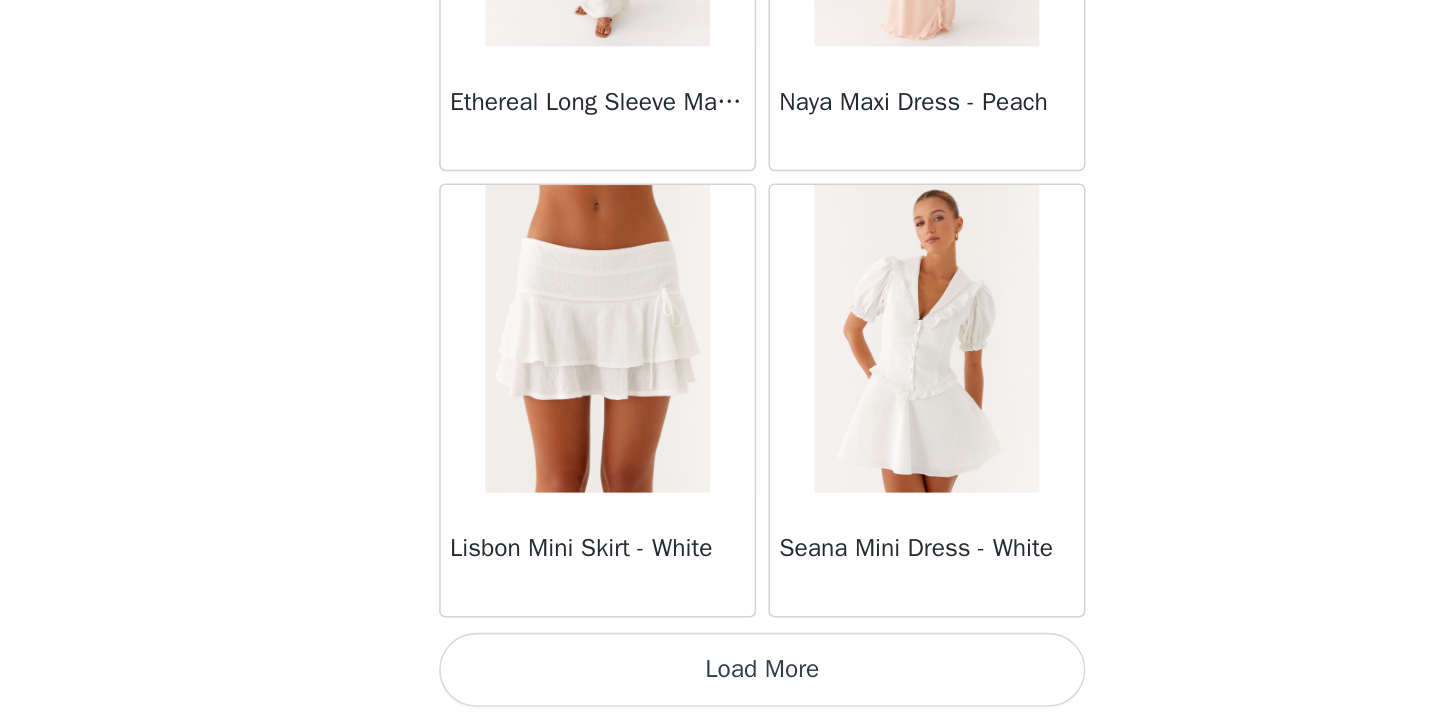 click on "Load More" at bounding box center (720, 687) 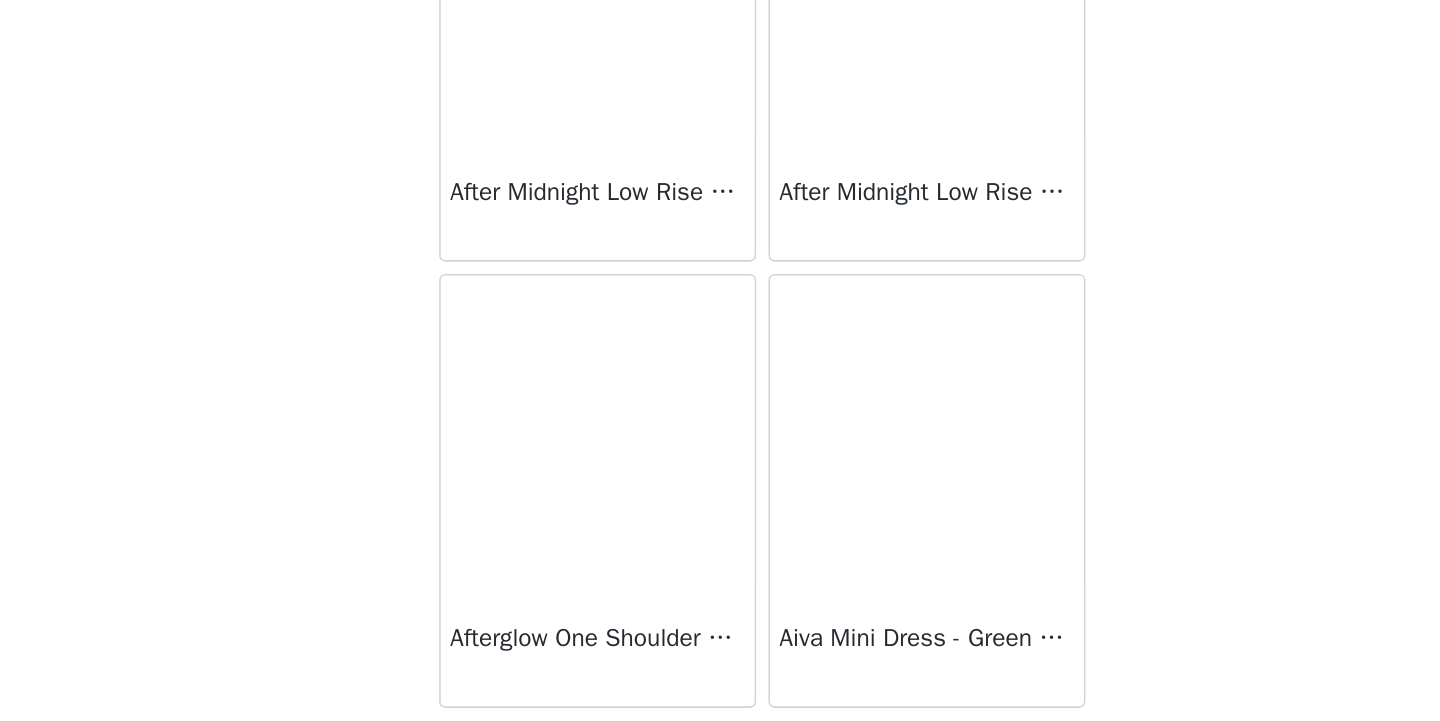 scroll, scrollTop: 77739, scrollLeft: 0, axis: vertical 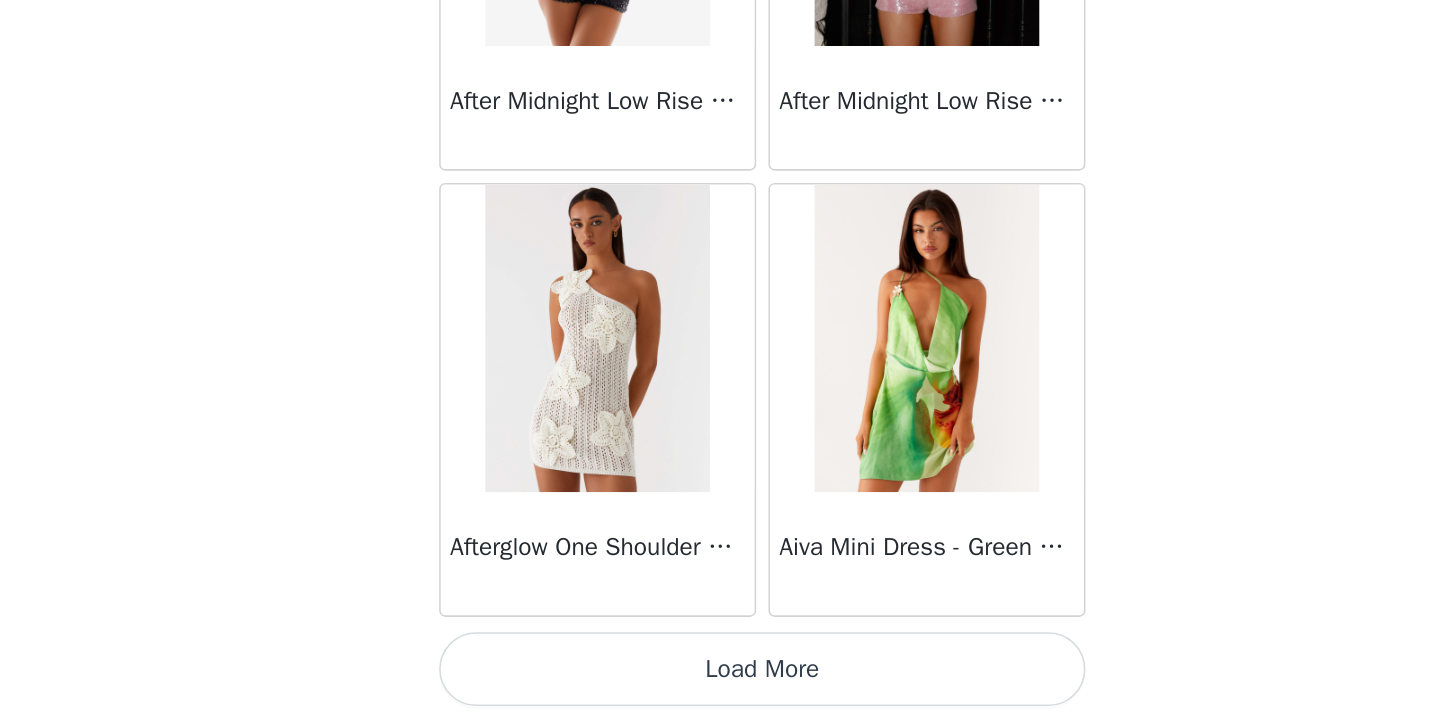 click on "Load More" at bounding box center [720, 687] 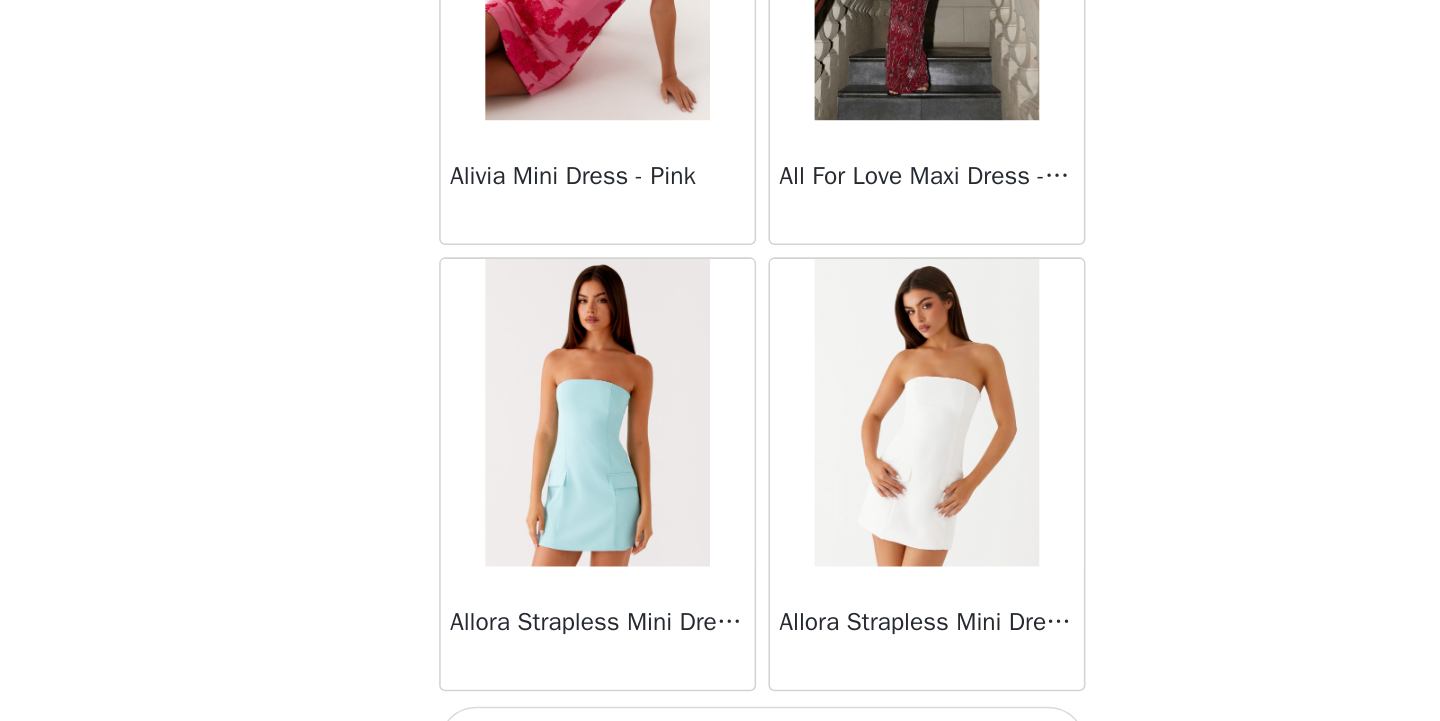scroll, scrollTop: 80639, scrollLeft: 0, axis: vertical 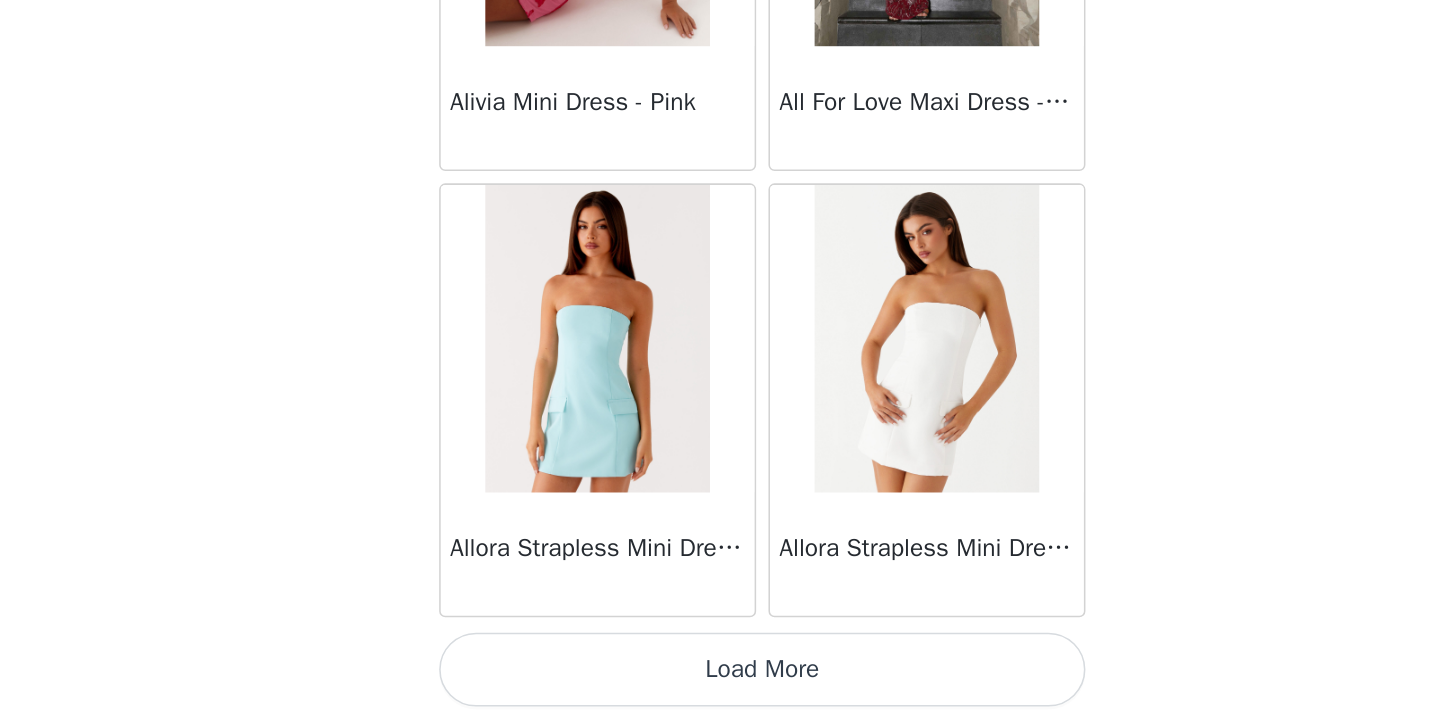 click on "Load More" at bounding box center (720, 687) 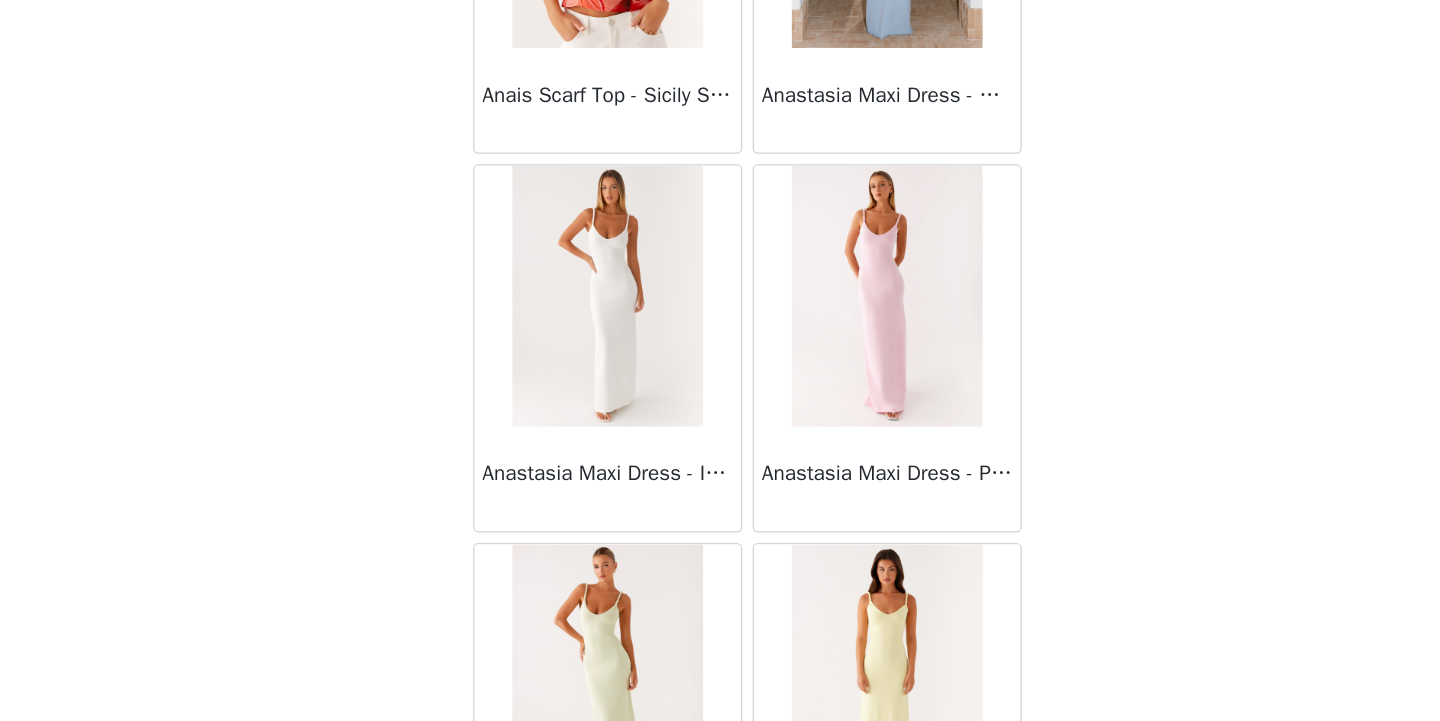 scroll, scrollTop: 83066, scrollLeft: 0, axis: vertical 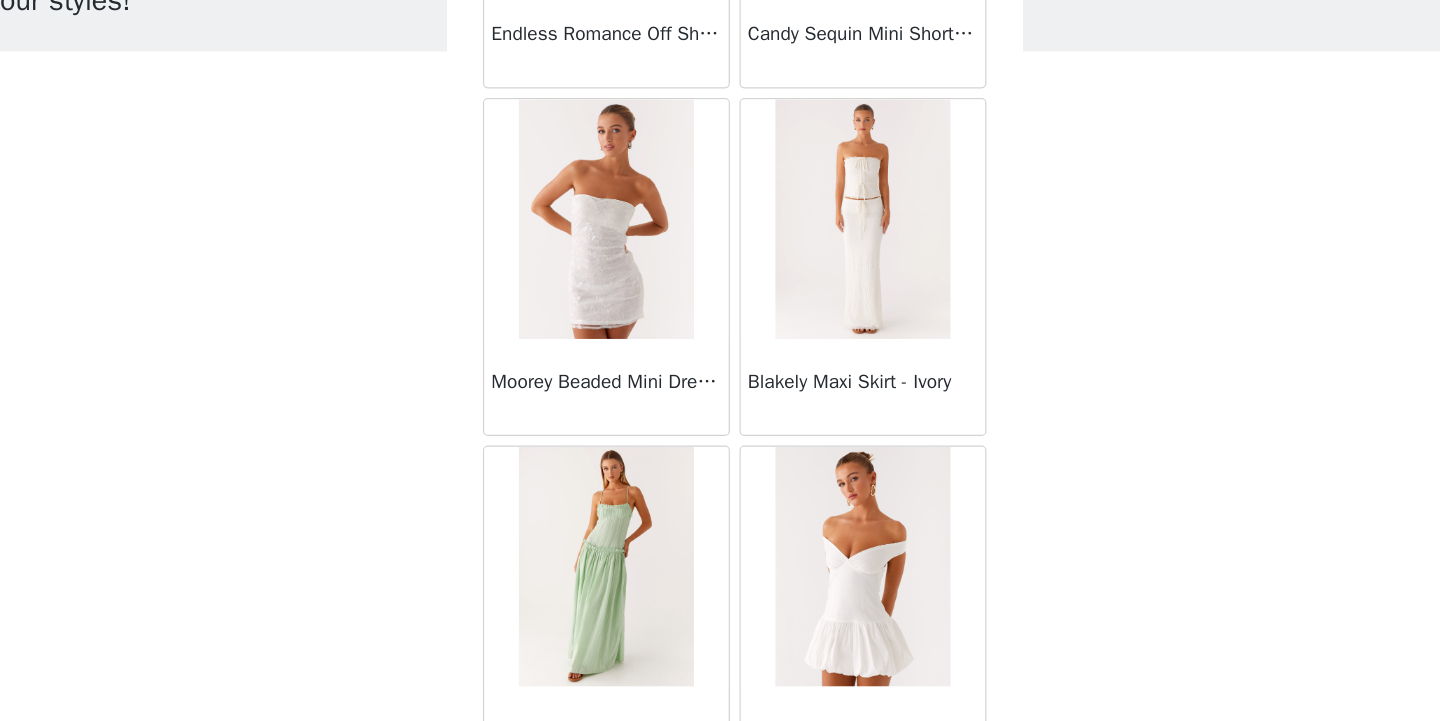 click at bounding box center (826, 592) 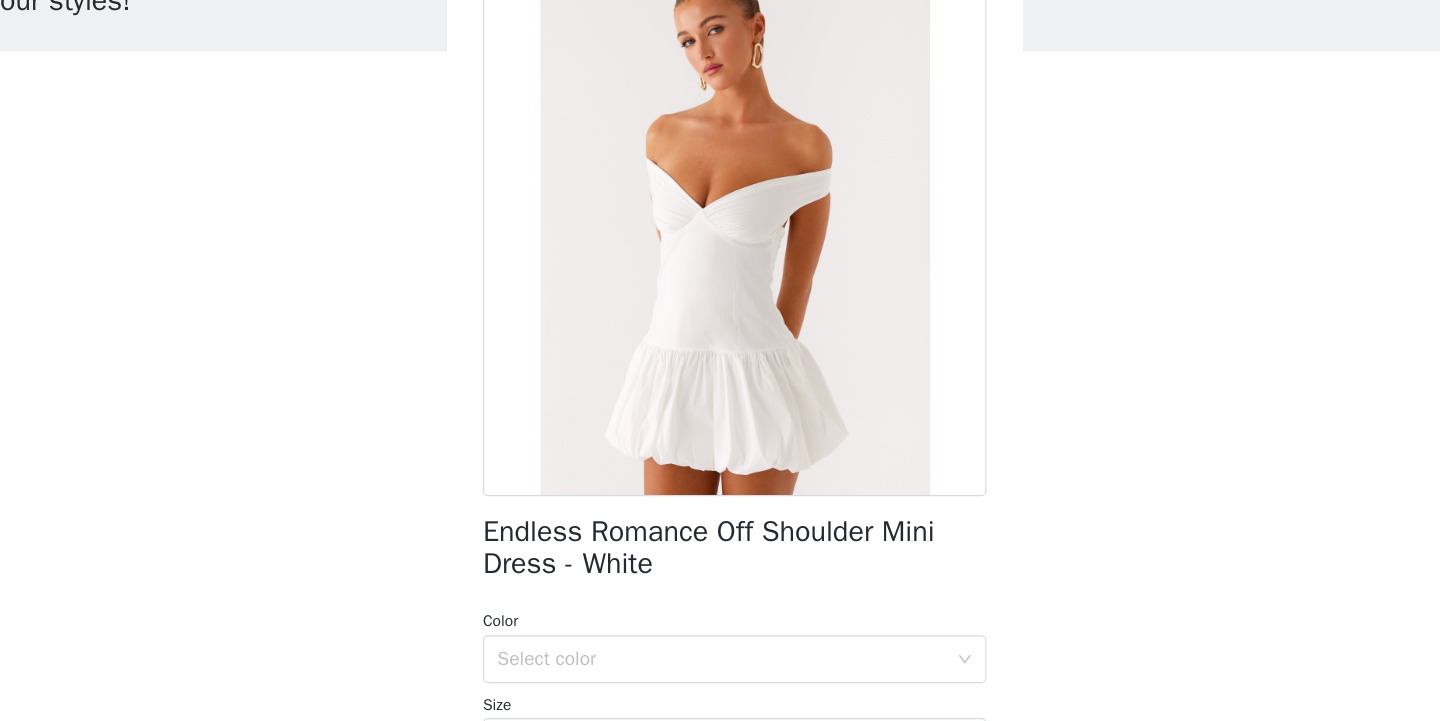 scroll, scrollTop: 149, scrollLeft: 0, axis: vertical 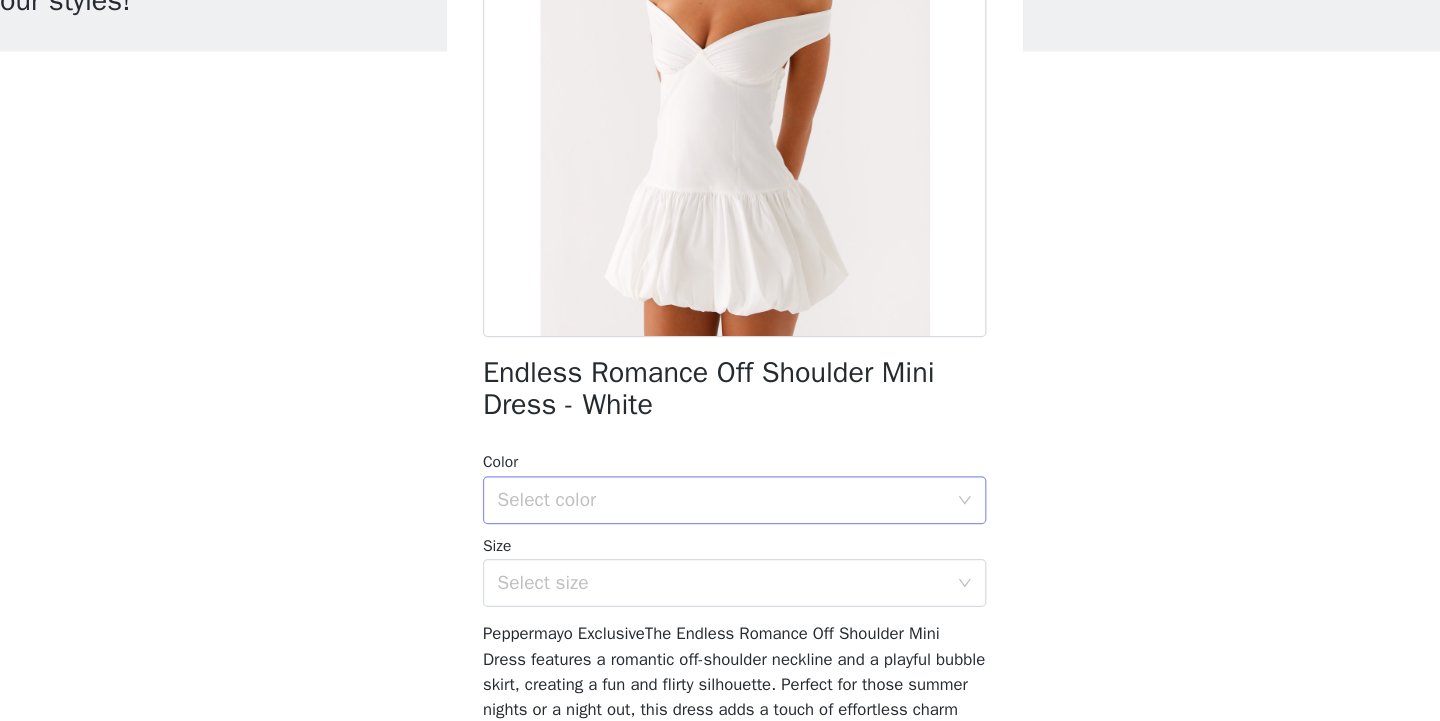 click on "Select color" at bounding box center [709, 537] 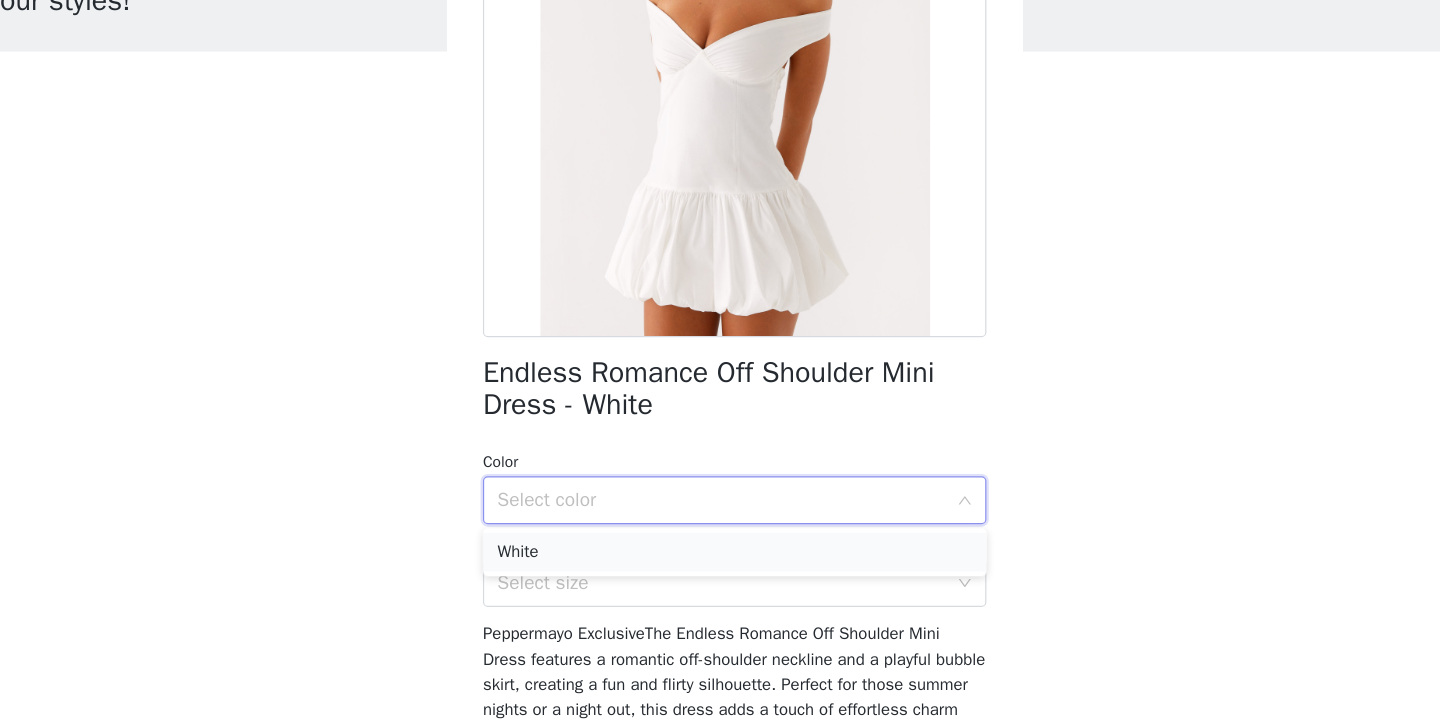 click on "White" at bounding box center (720, 580) 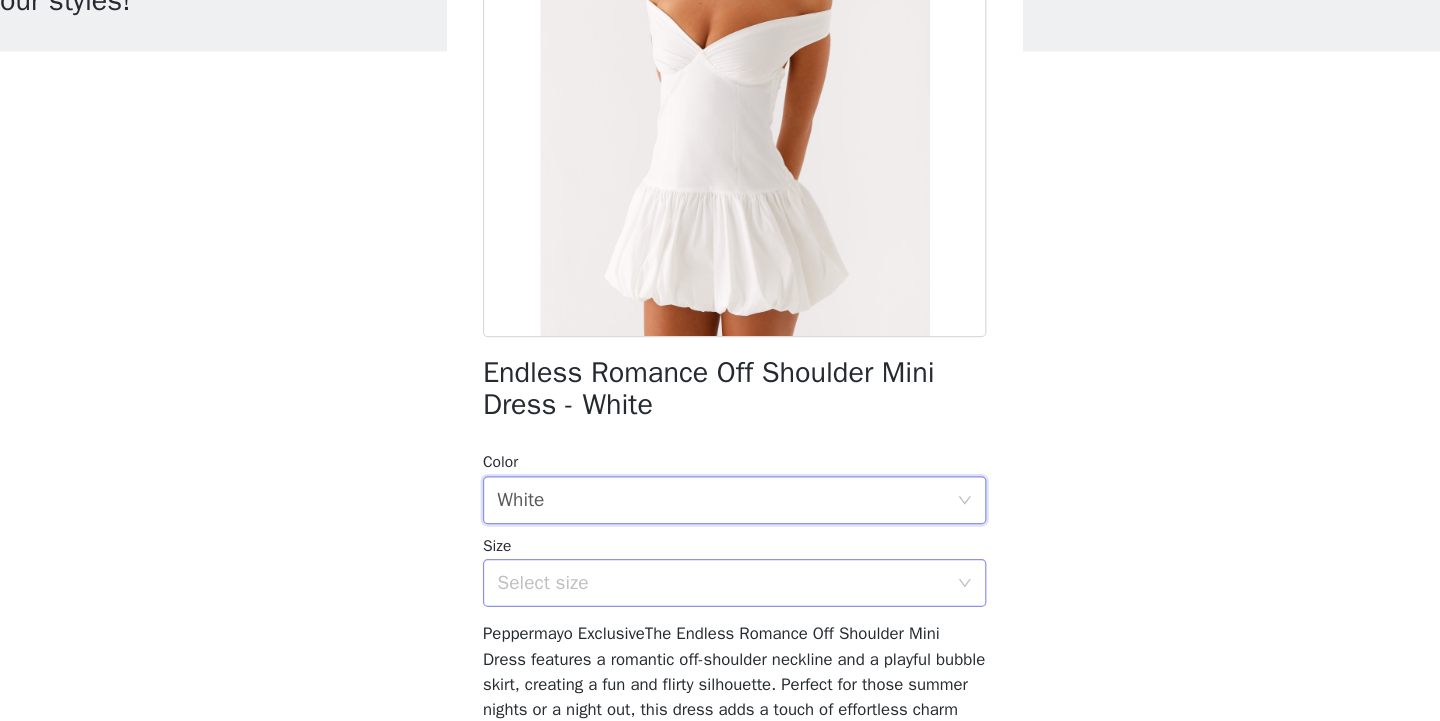 click on "Select size" at bounding box center [709, 606] 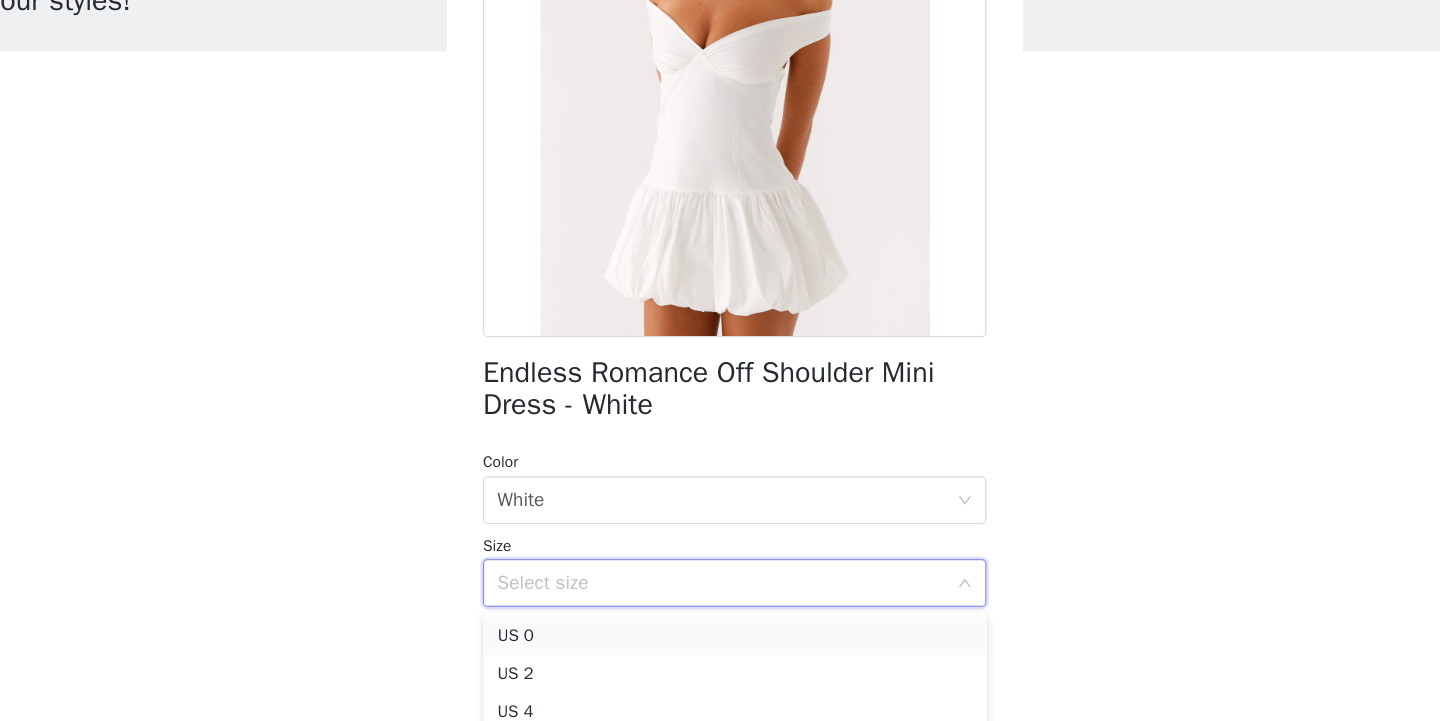 click on "US 0" at bounding box center [720, 650] 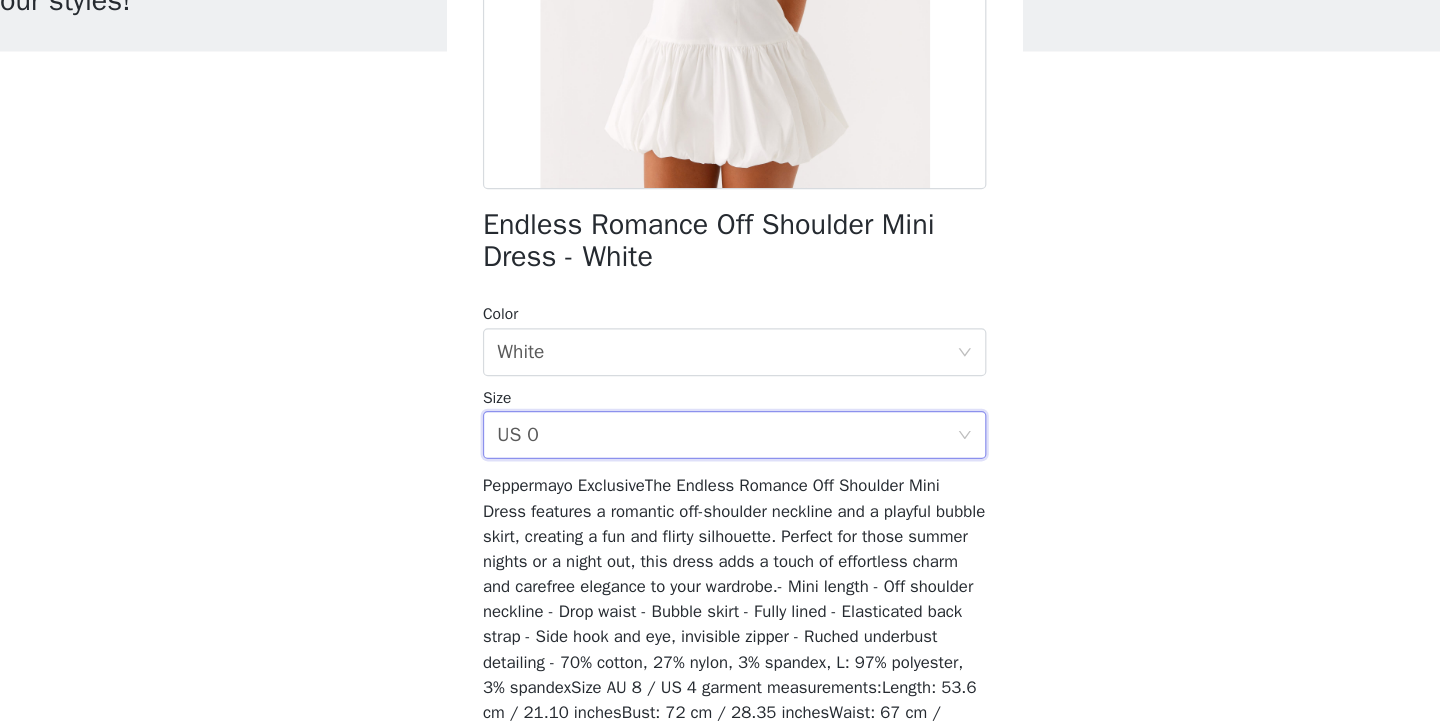 scroll, scrollTop: 423, scrollLeft: 0, axis: vertical 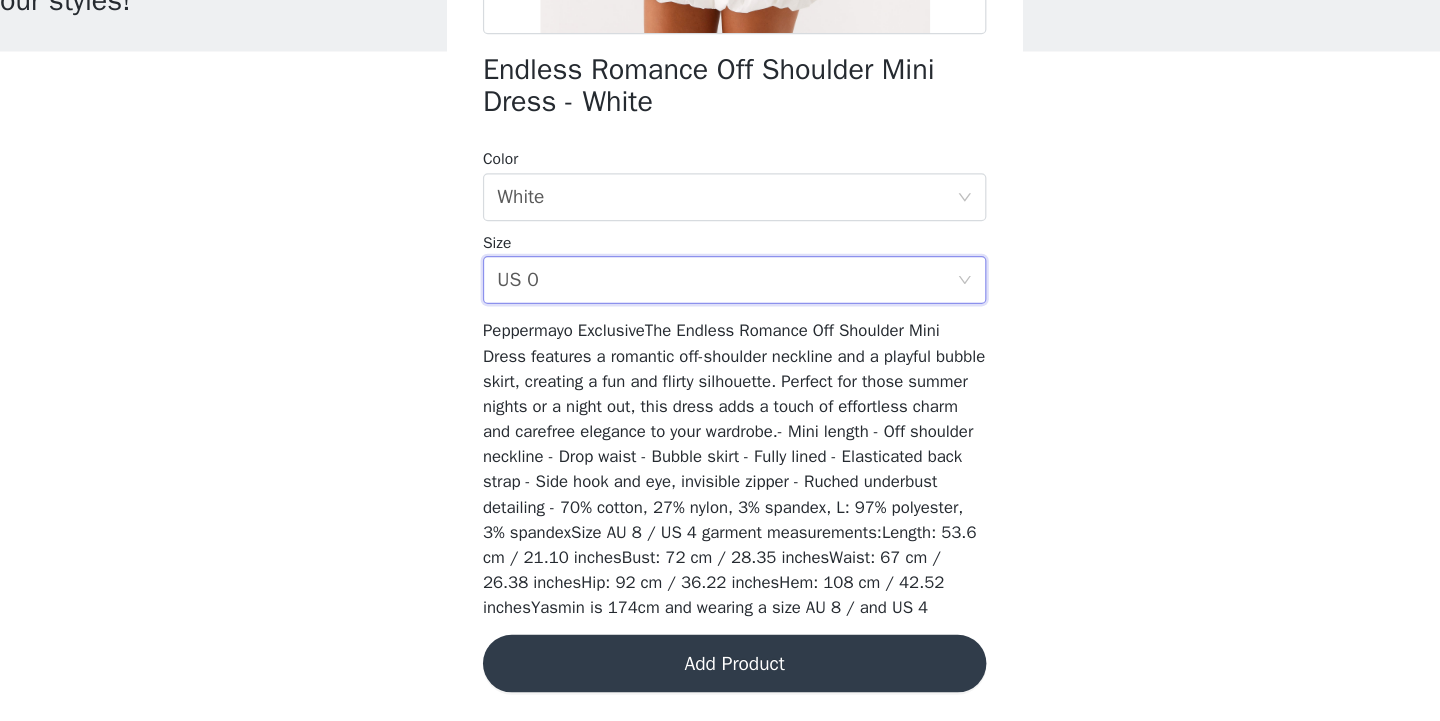 click on "Add Product" at bounding box center (720, 673) 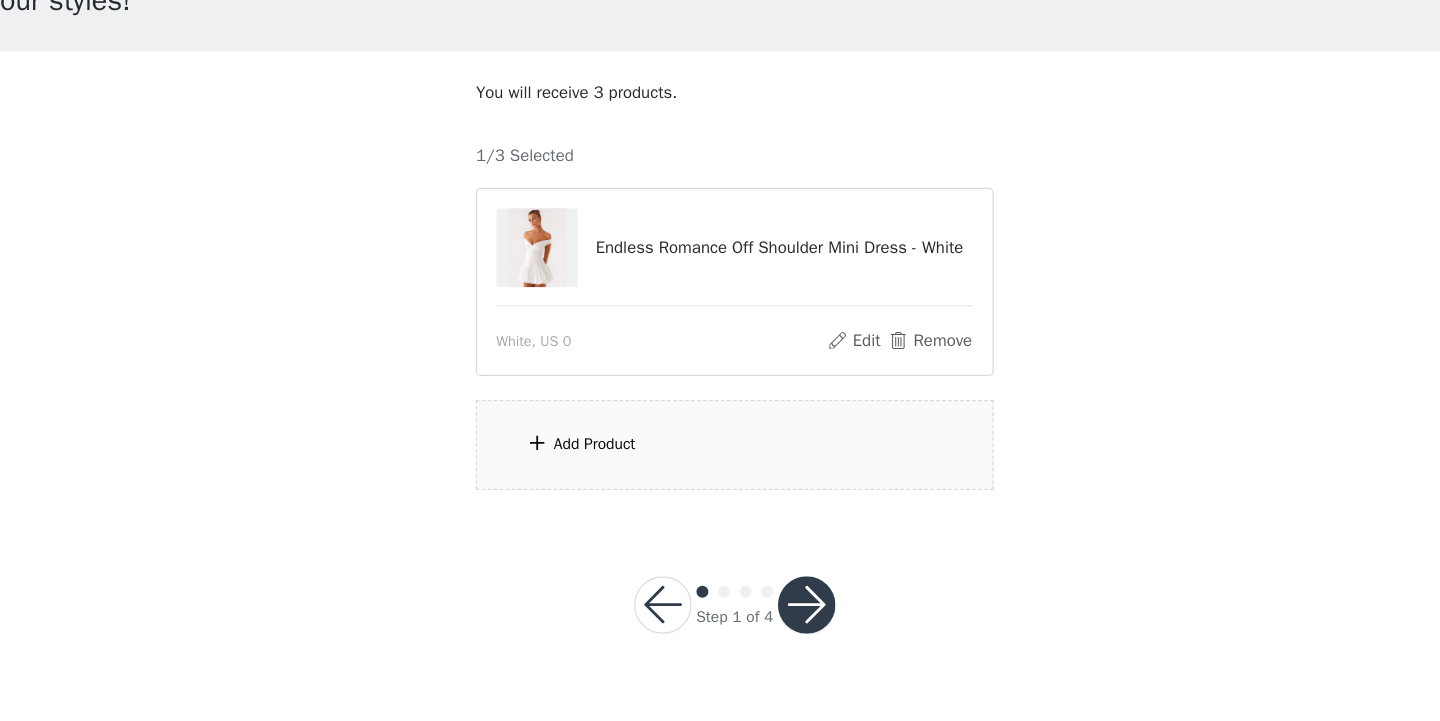 click on "Add Product" at bounding box center (720, 490) 